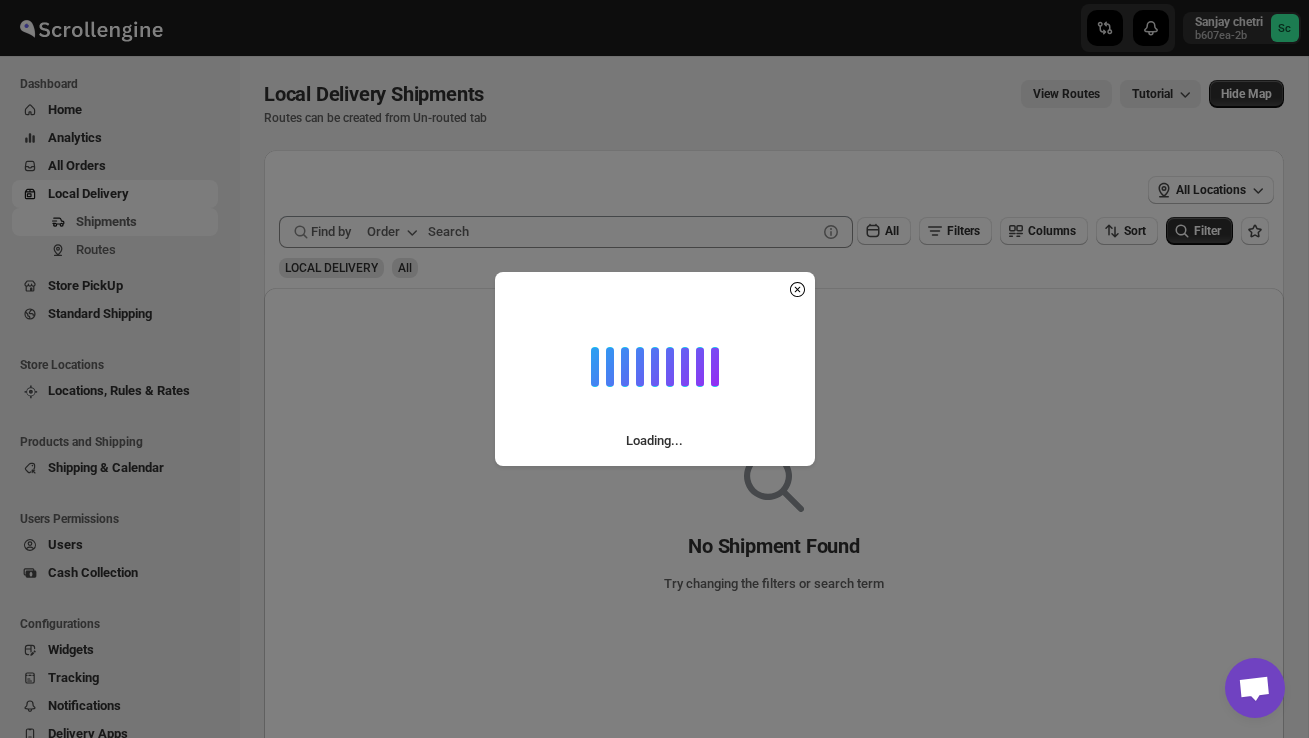 scroll, scrollTop: 0, scrollLeft: 0, axis: both 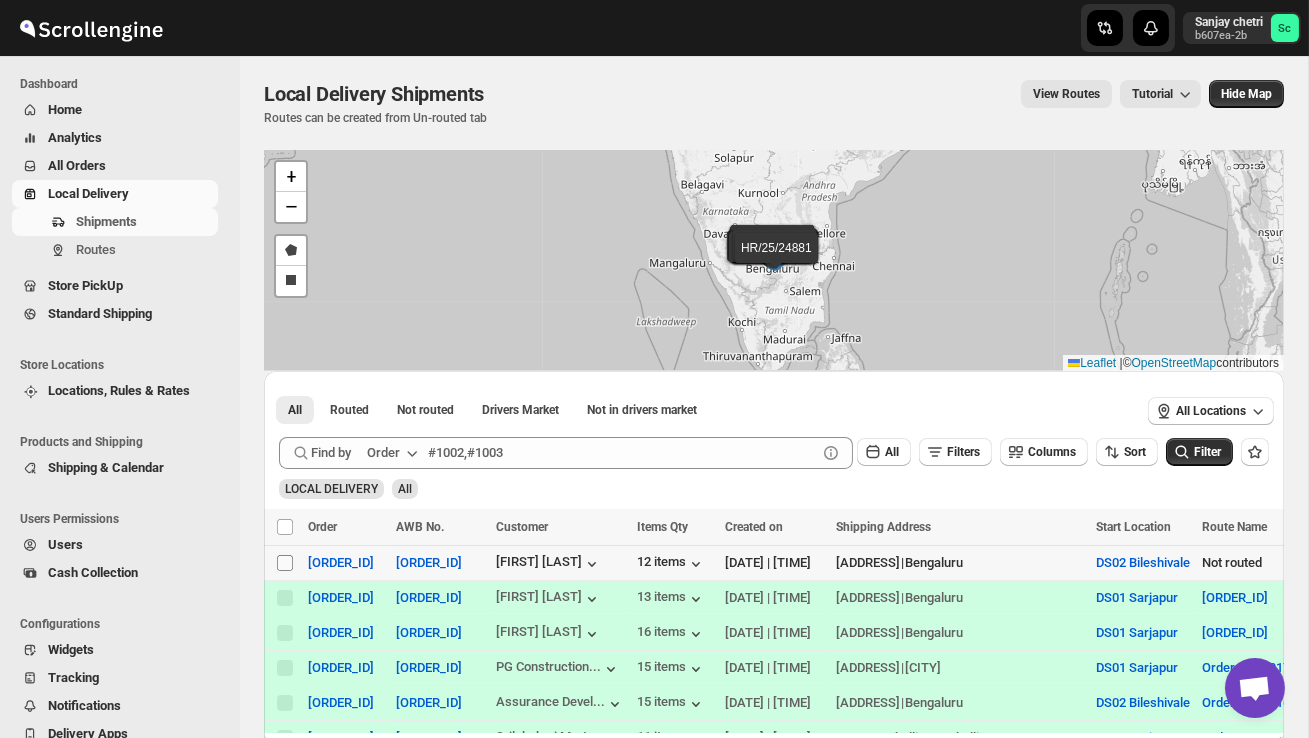 click on "Select shipment" at bounding box center (285, 563) 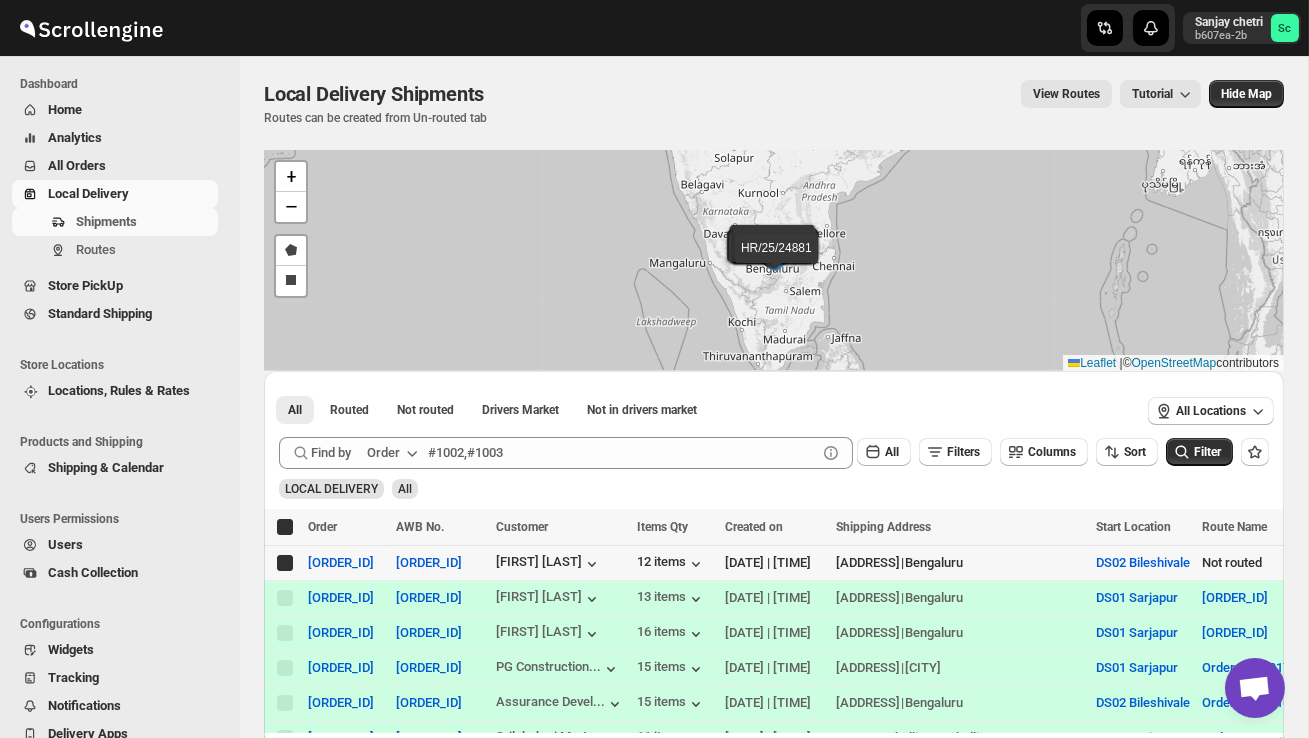checkbox on "true" 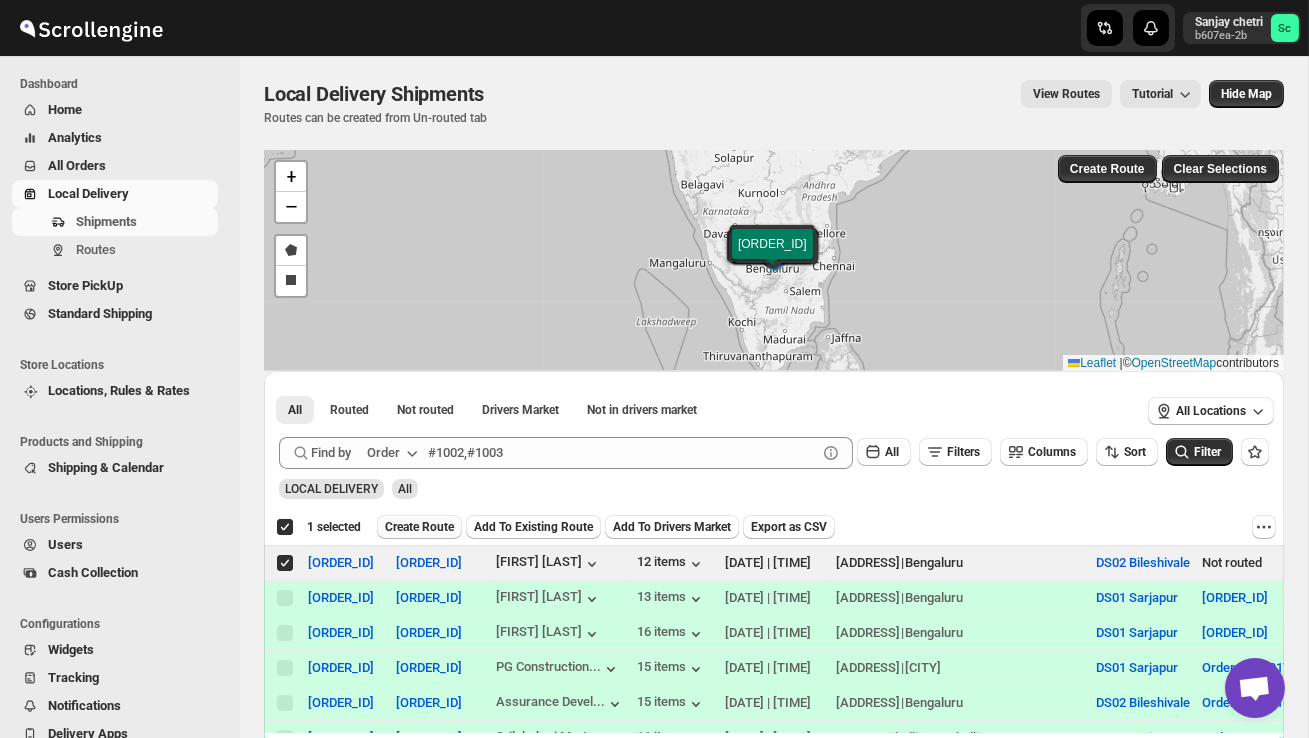 click on "Create Route" at bounding box center (419, 527) 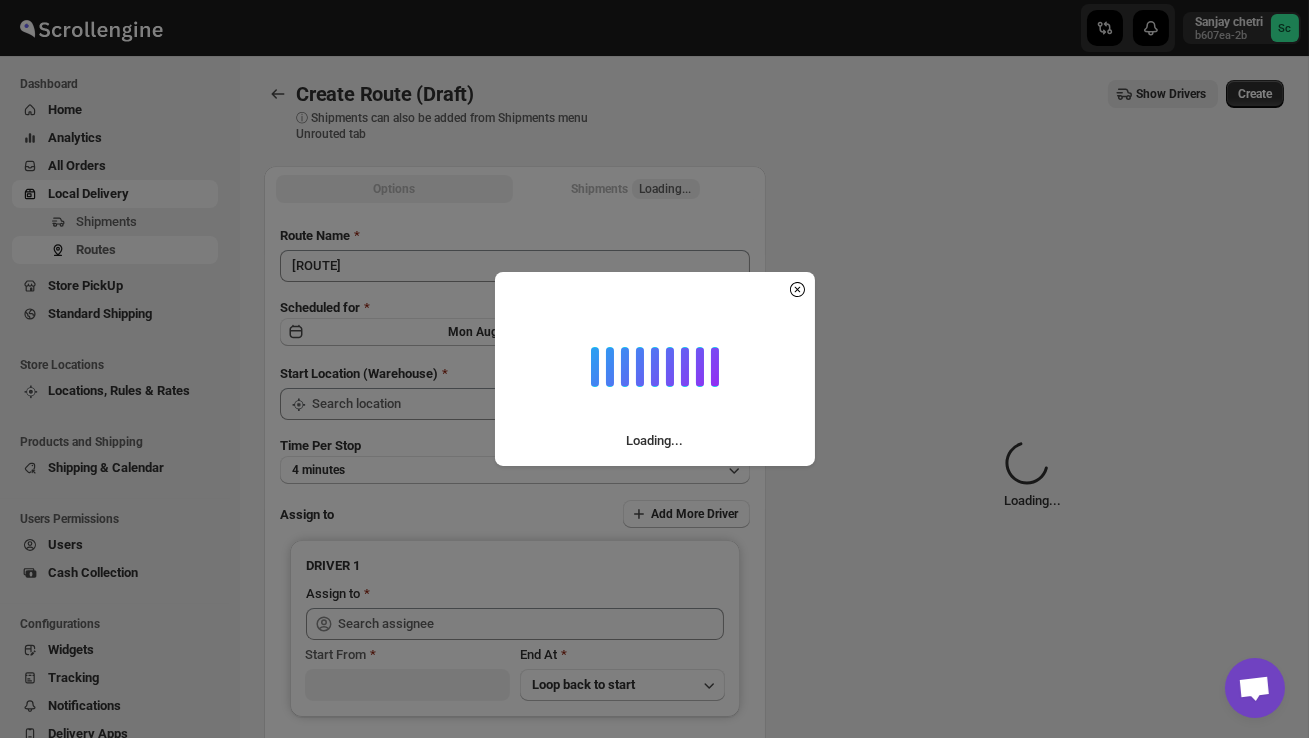 type on "DS02 Bileshivale" 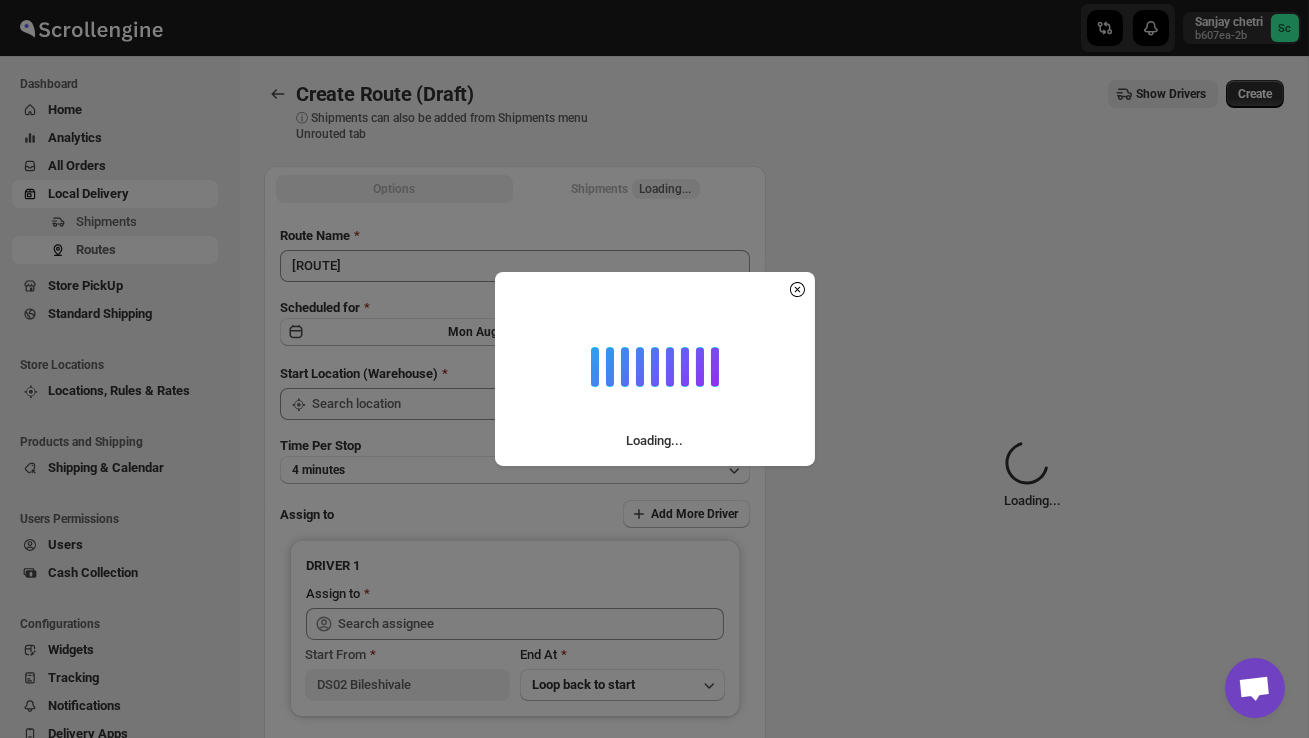 type on "DS02 Bileshivale" 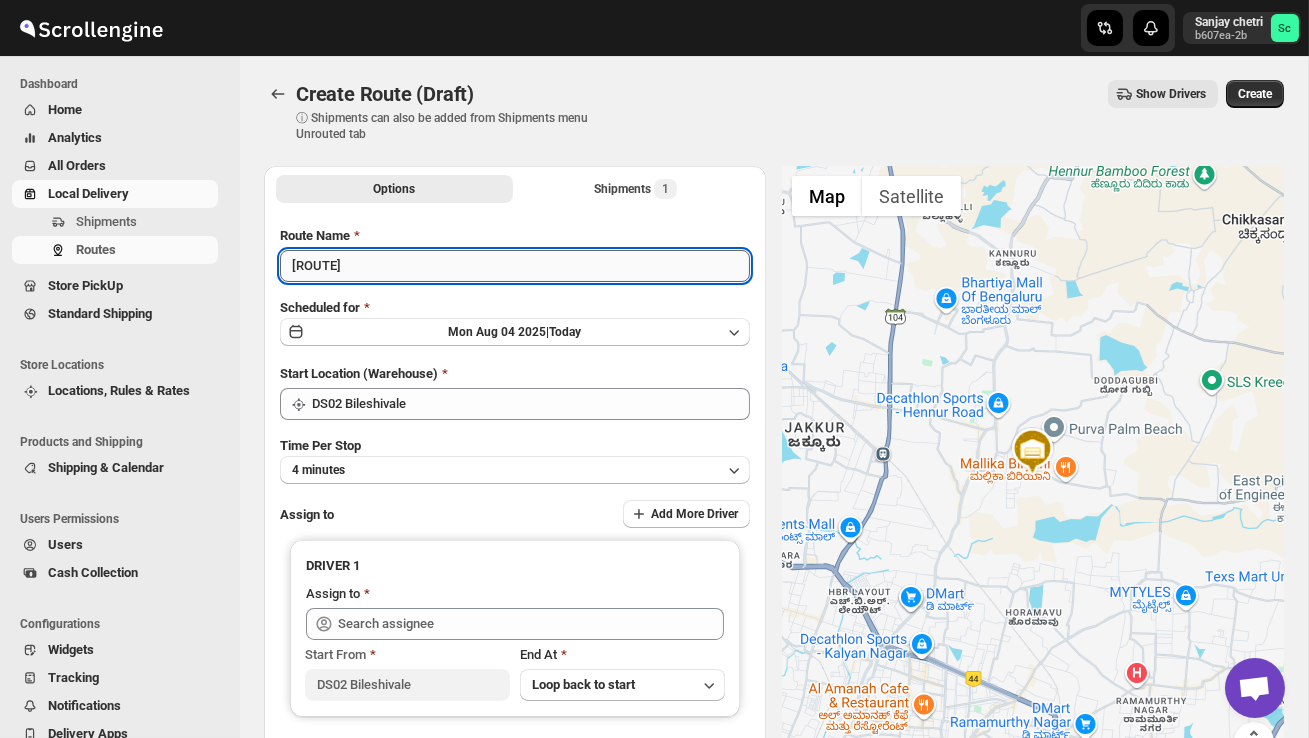 click on "[ROUTE]" at bounding box center [515, 266] 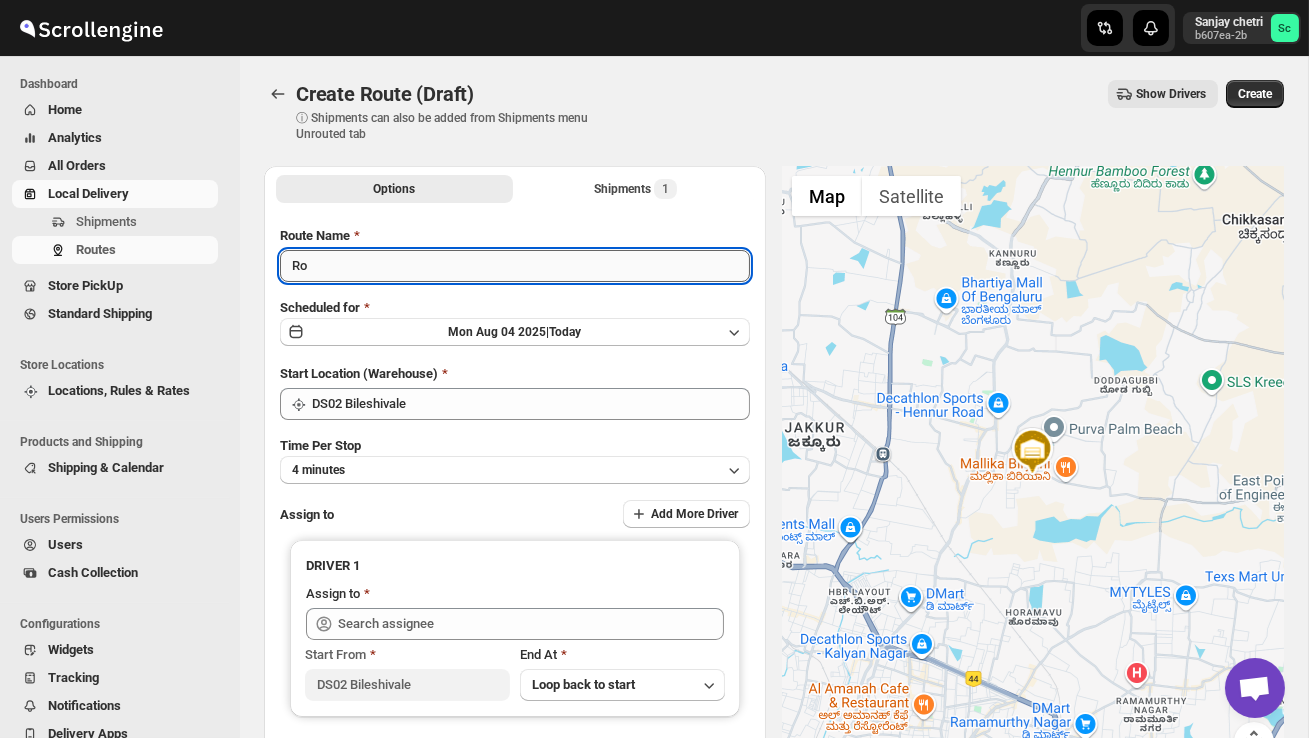 type on "R" 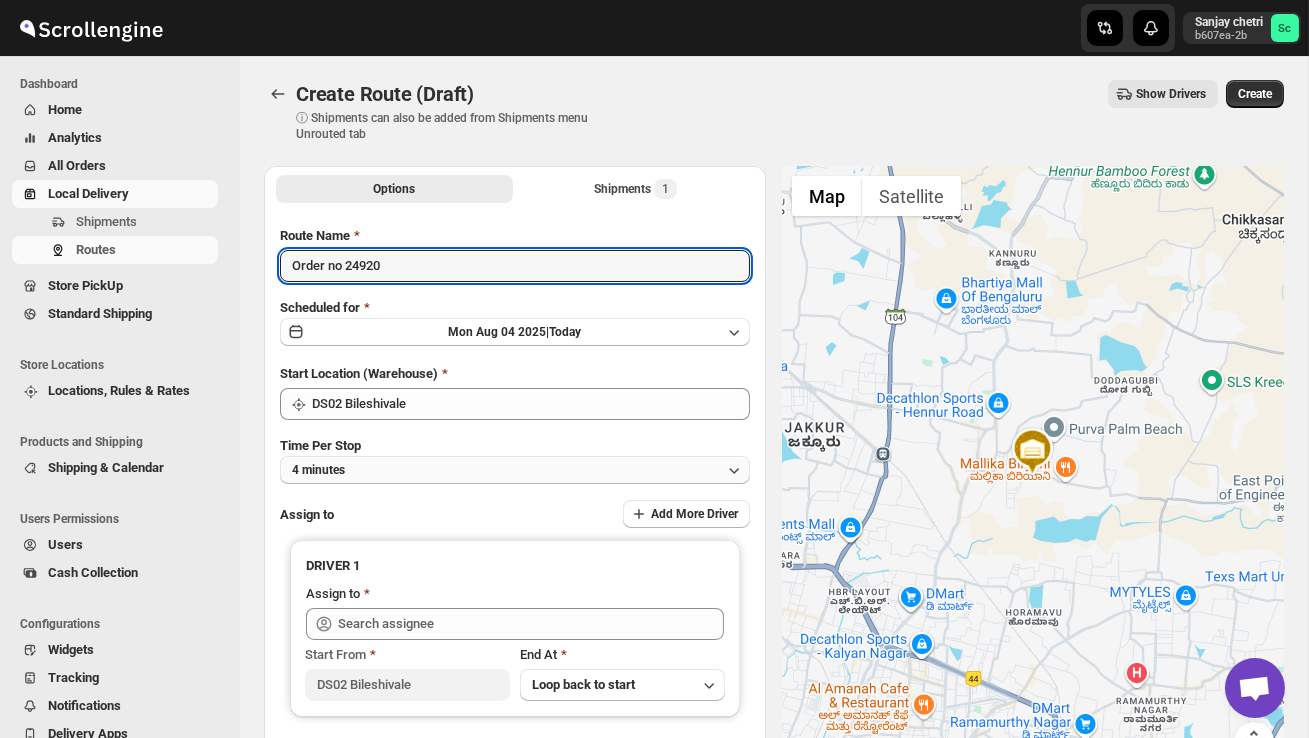 type on "Order no 24920" 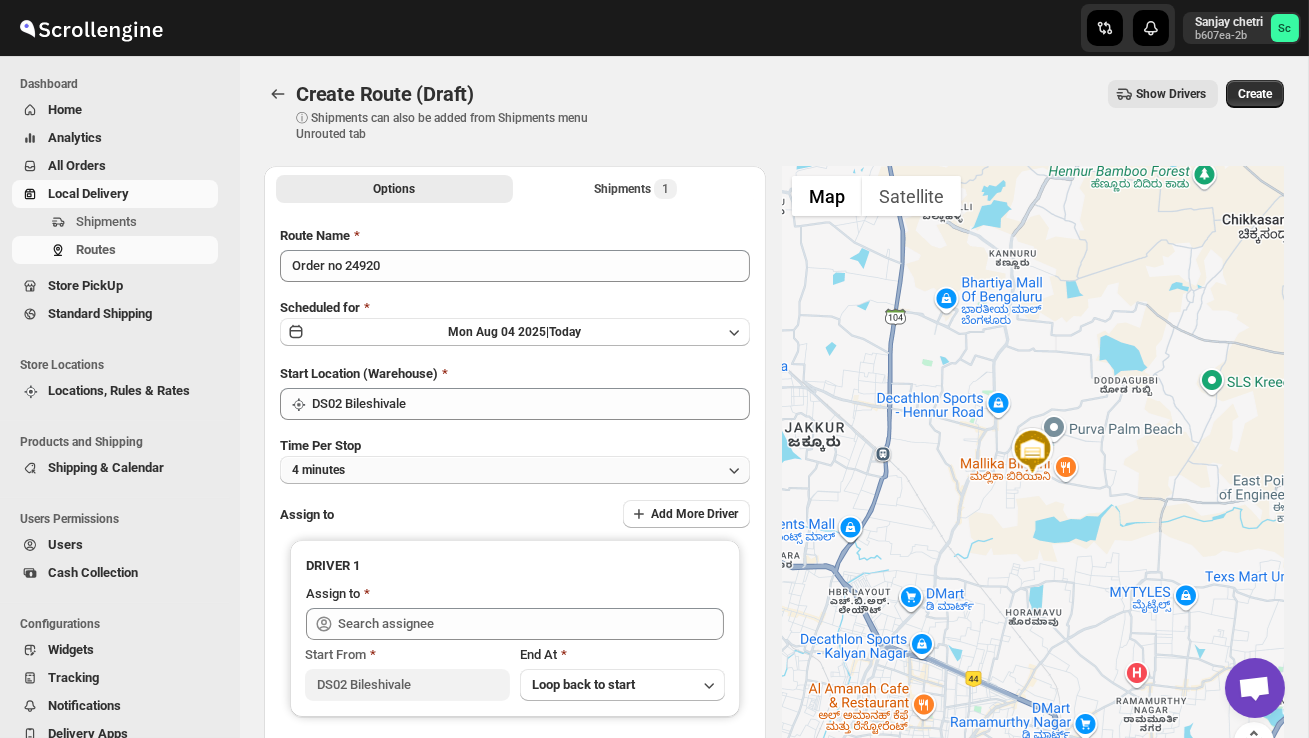click on "4 minutes" at bounding box center [515, 470] 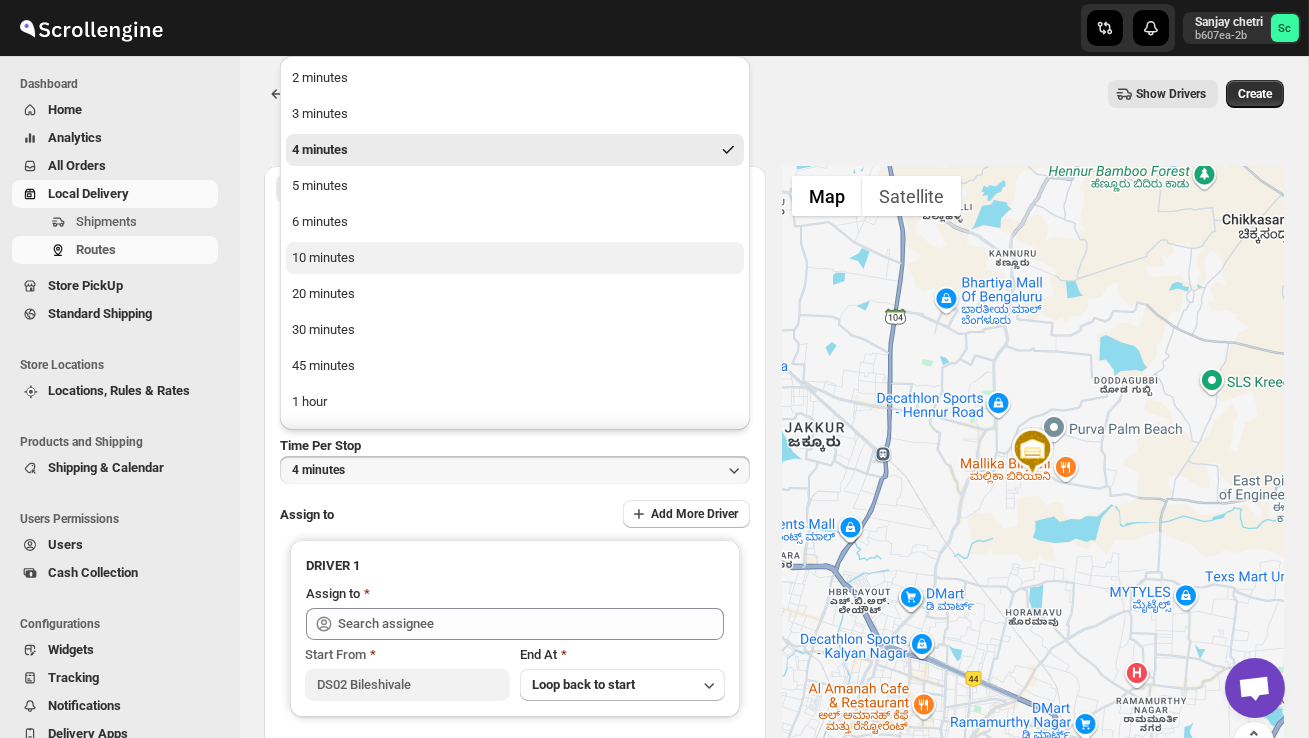 click on "10 minutes" at bounding box center [323, 258] 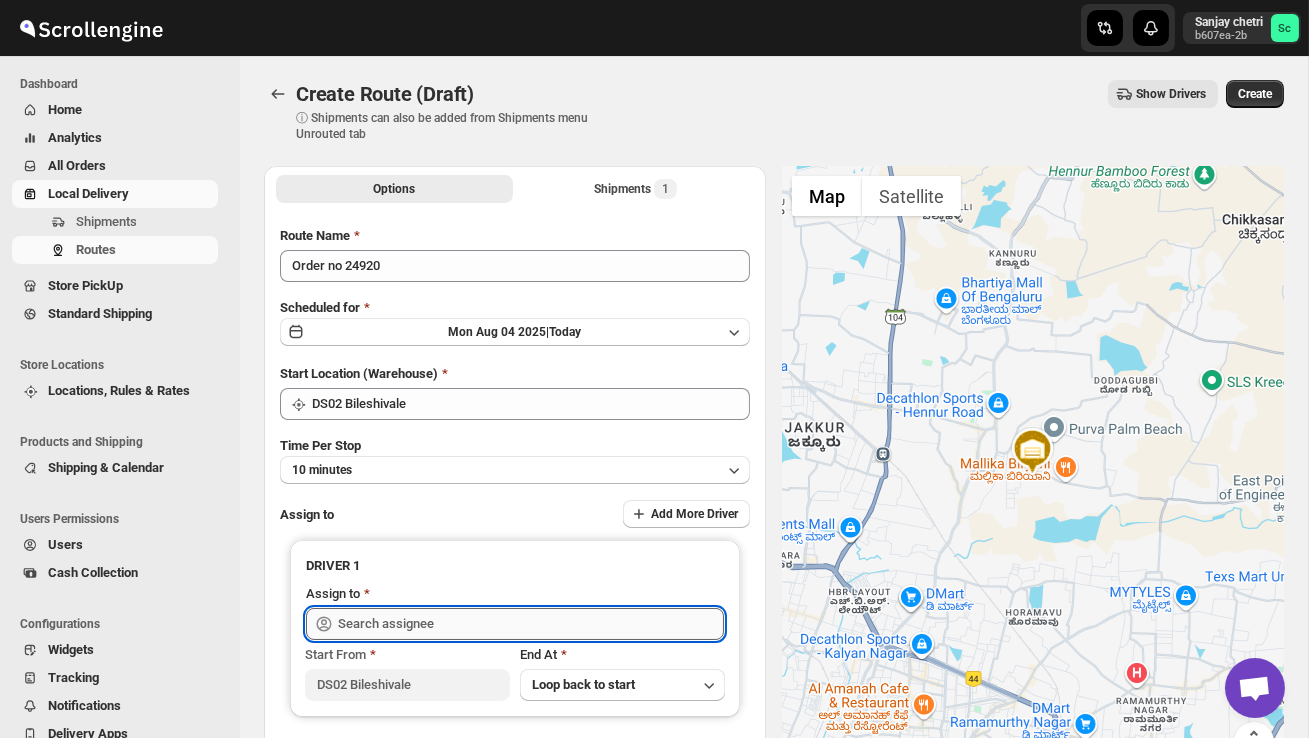 click at bounding box center [531, 624] 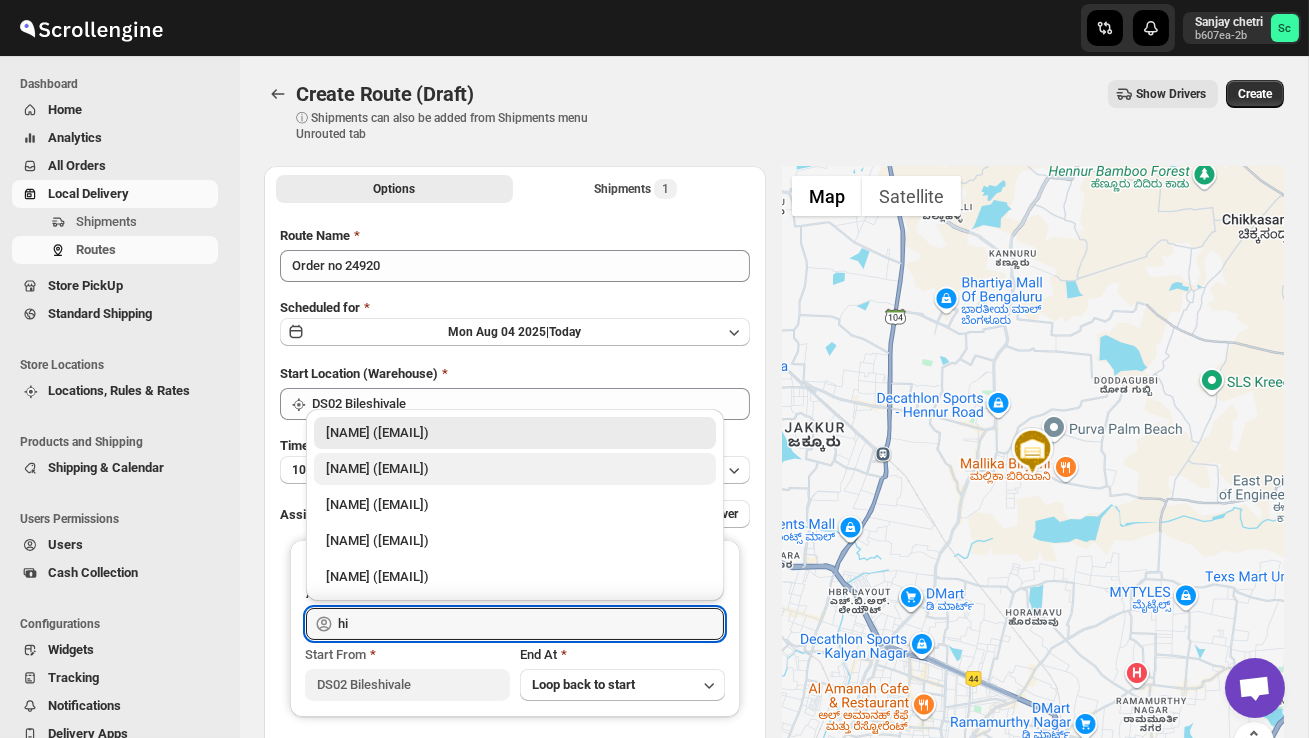 click on "[NAME] ([EMAIL])" at bounding box center [515, 469] 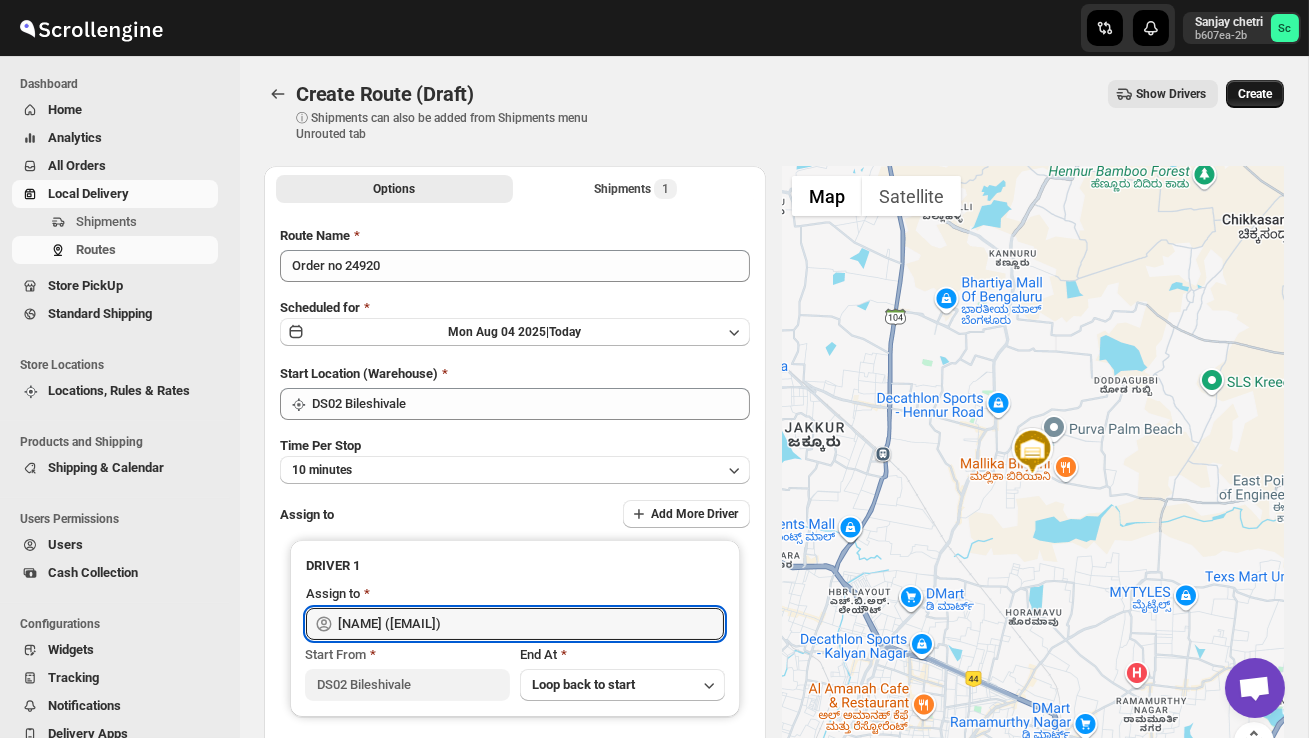 type on "[NAME] ([EMAIL])" 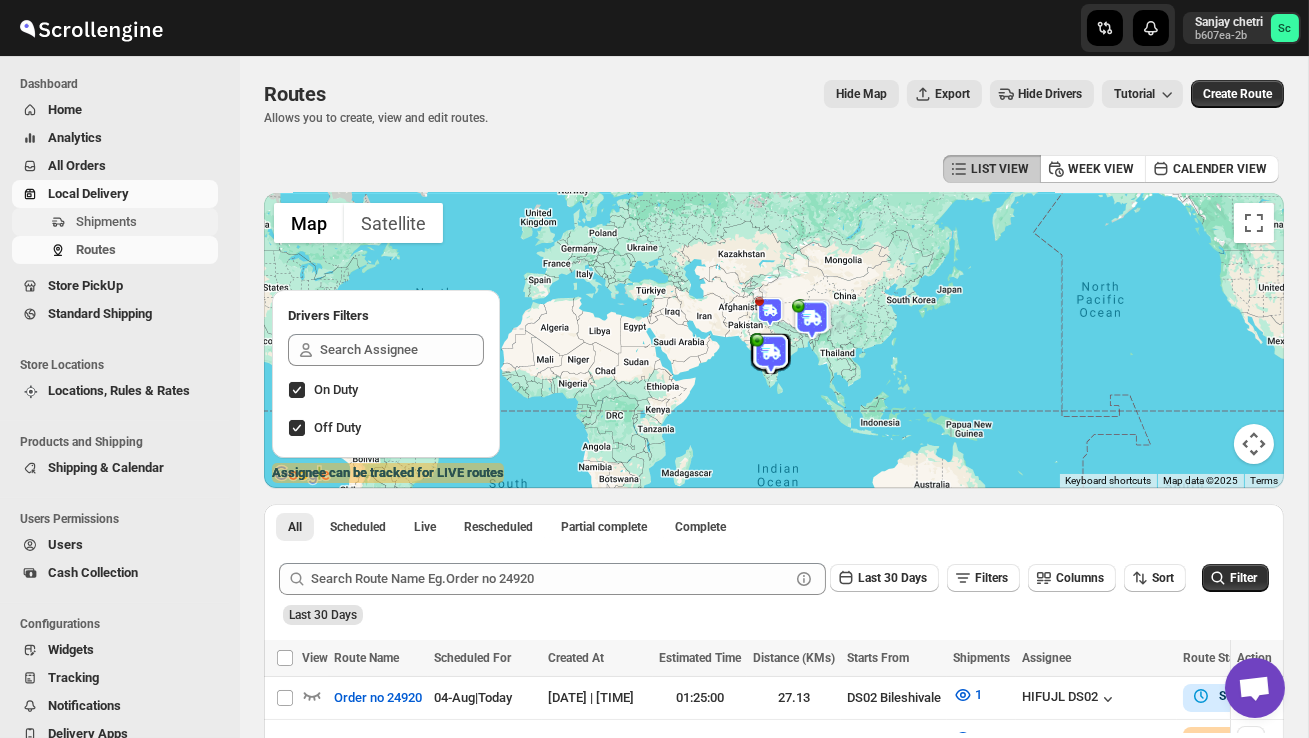 click on "Shipments" at bounding box center (106, 221) 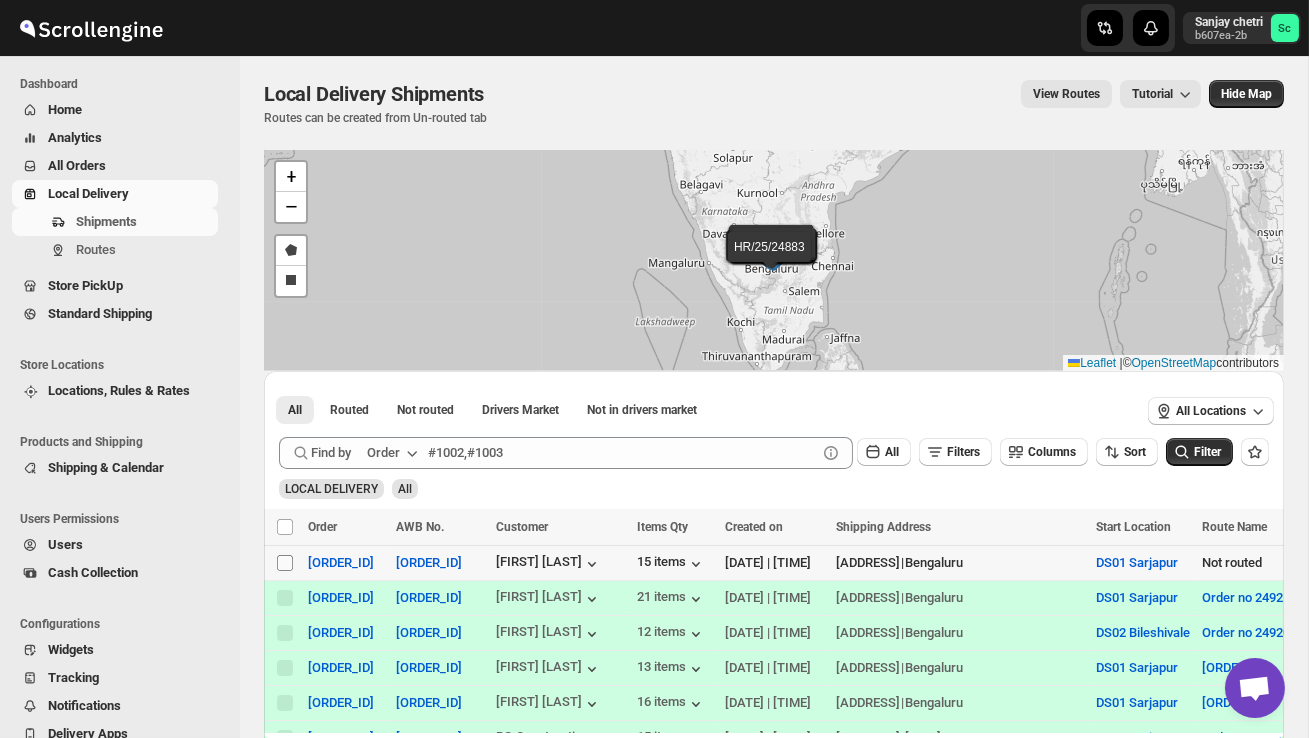 click on "Select shipment" at bounding box center (285, 563) 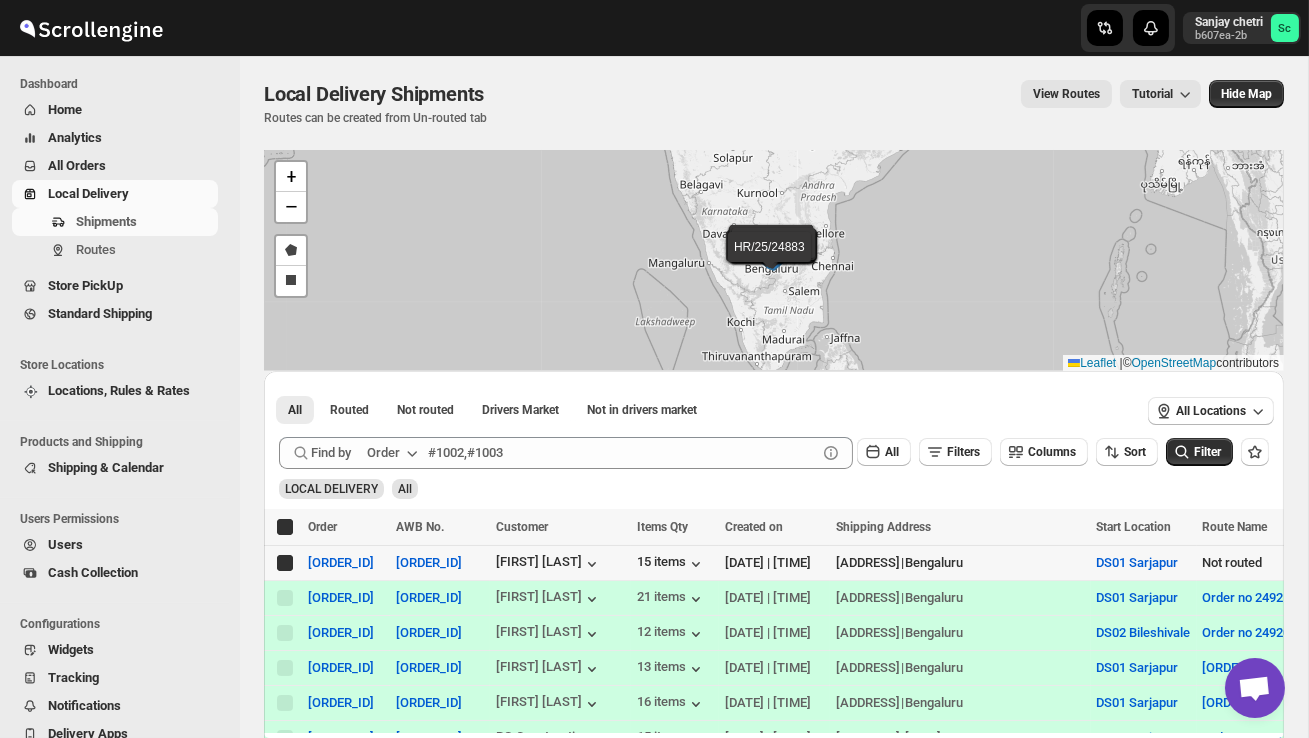 checkbox on "true" 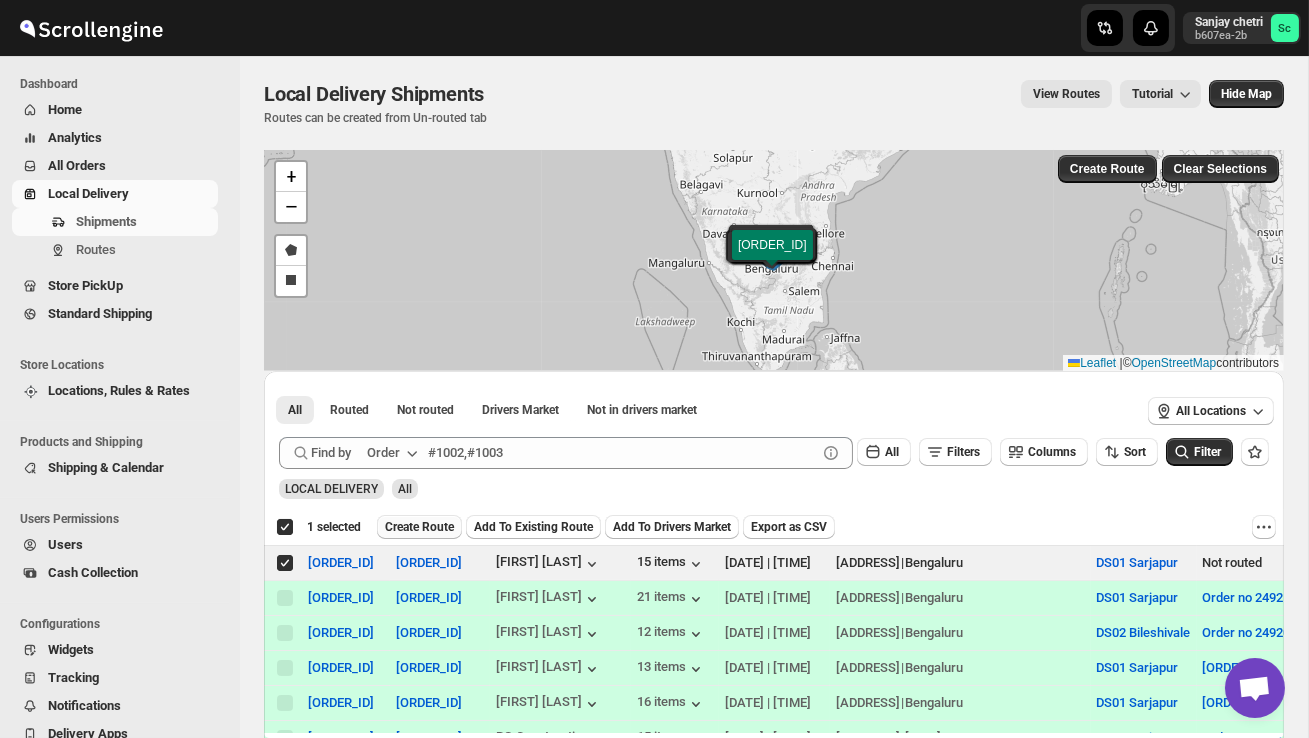 click on "Create Route" at bounding box center (419, 527) 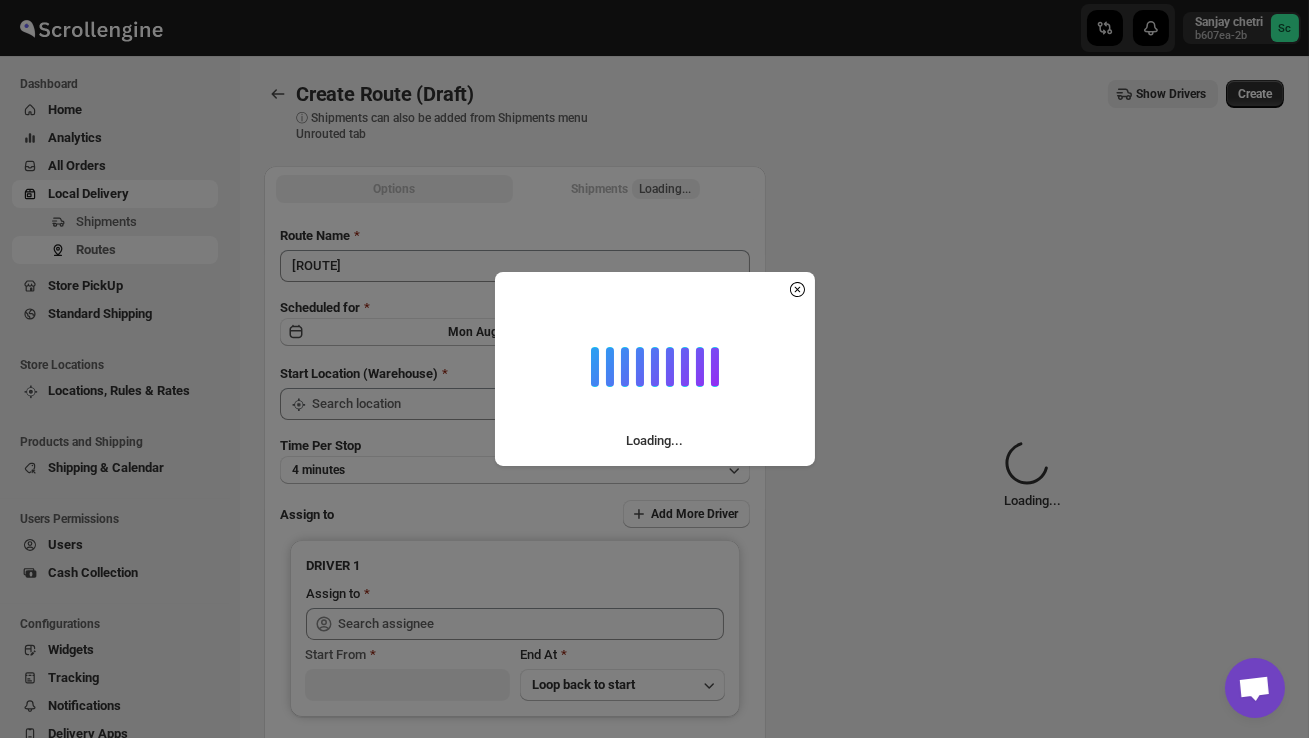 type on "DS01 Sarjapur" 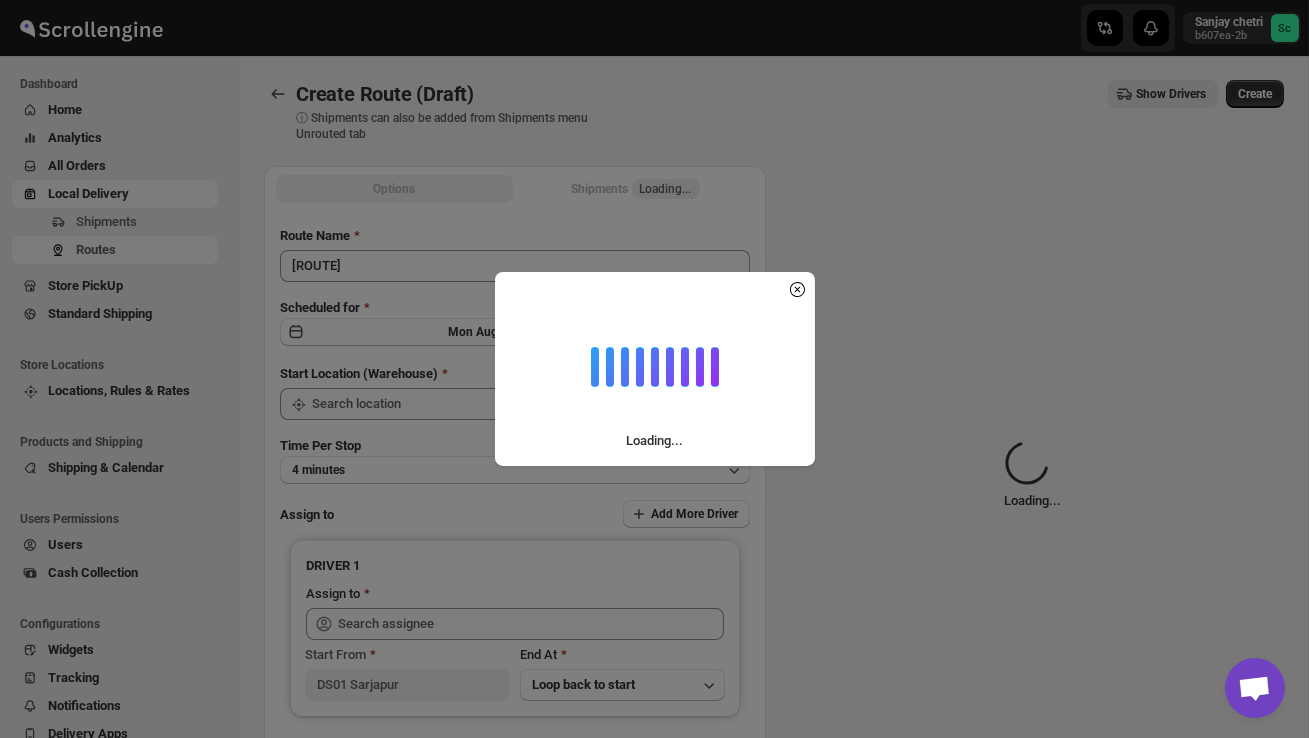 type on "DS01 Sarjapur" 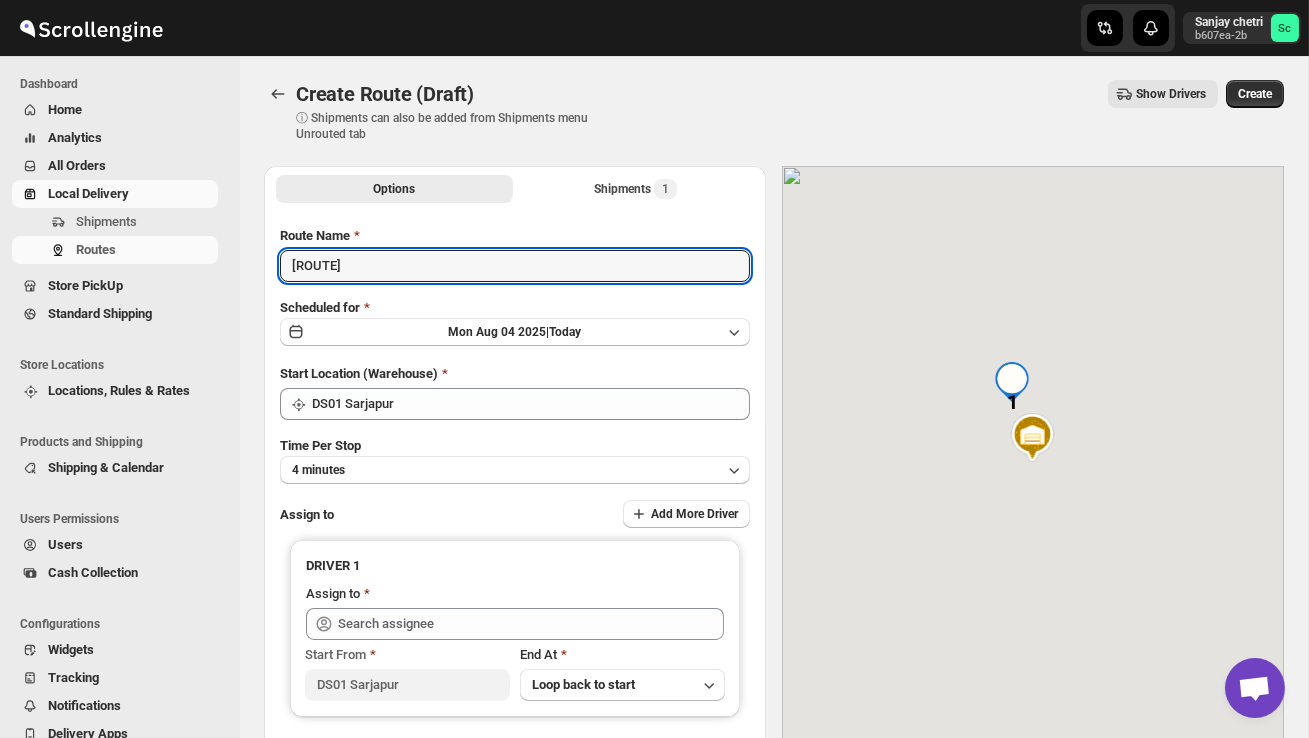 click on "[ROUTE]" at bounding box center (515, 266) 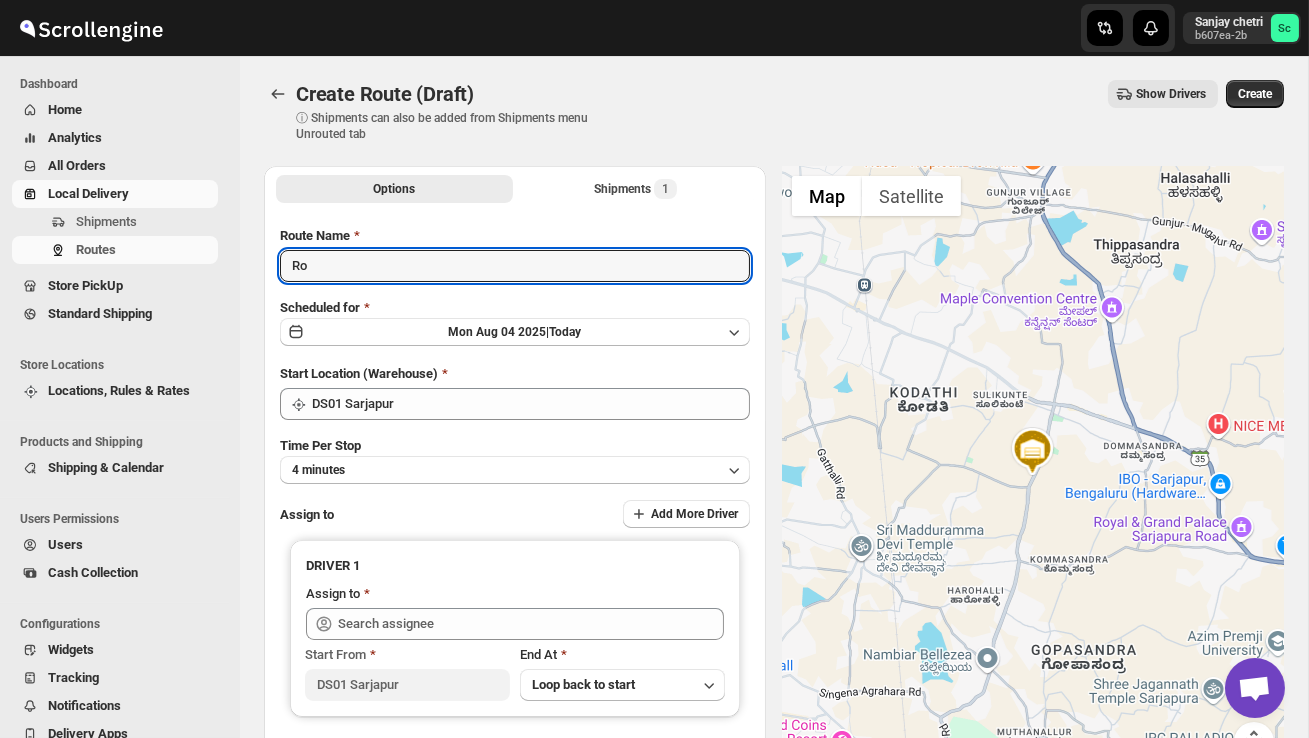 type on "R" 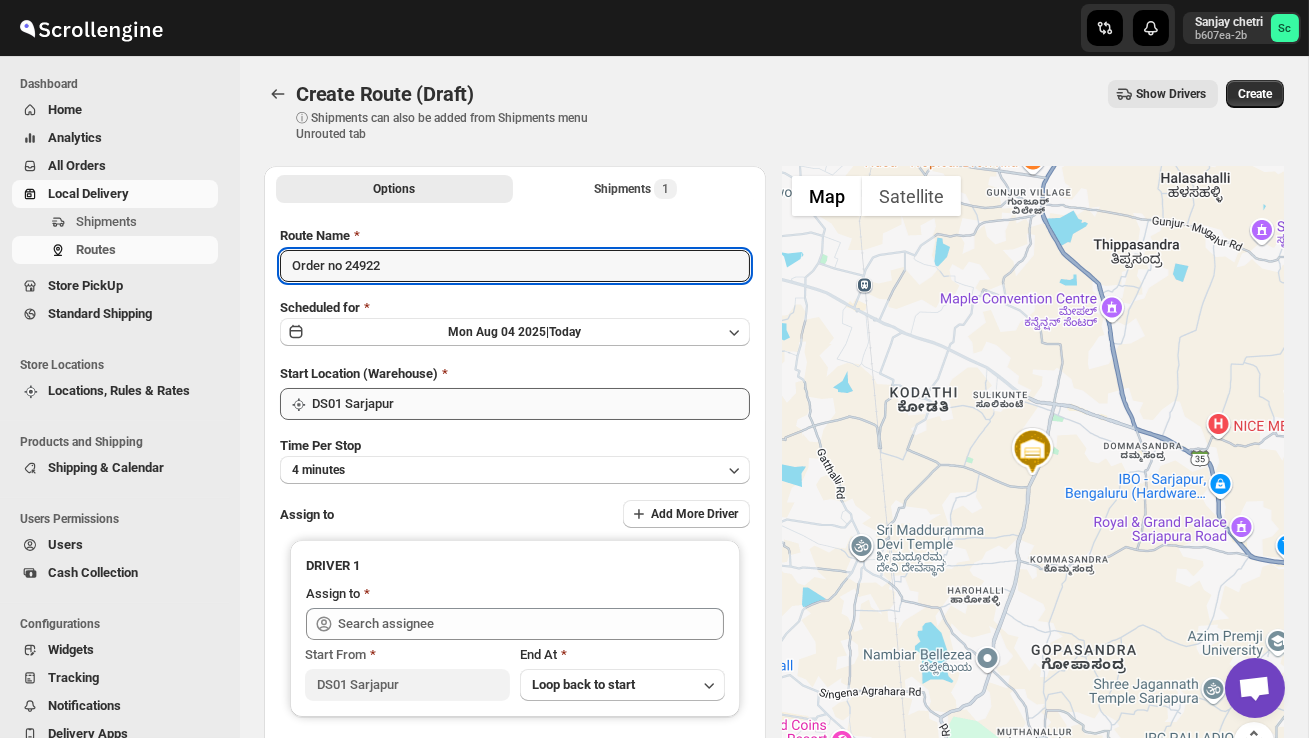 type on "Order no 24922" 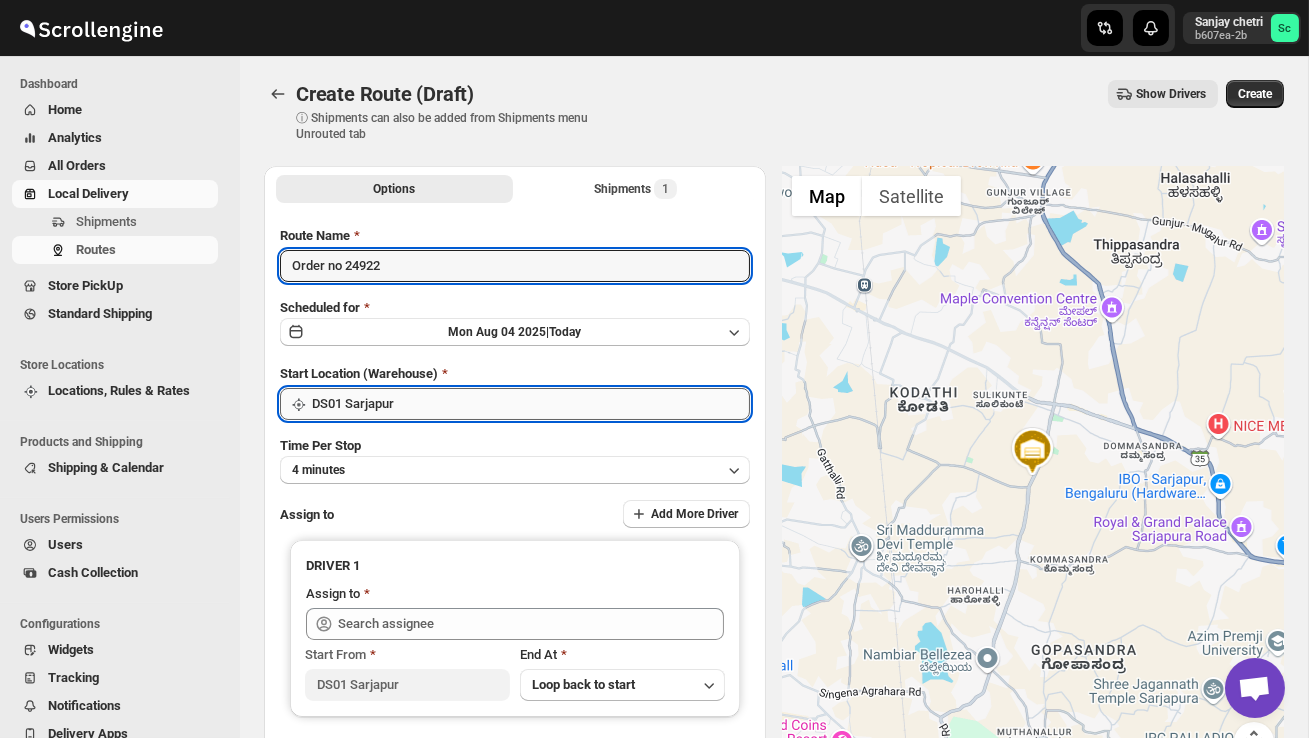 click on "DS01 Sarjapur" at bounding box center (531, 404) 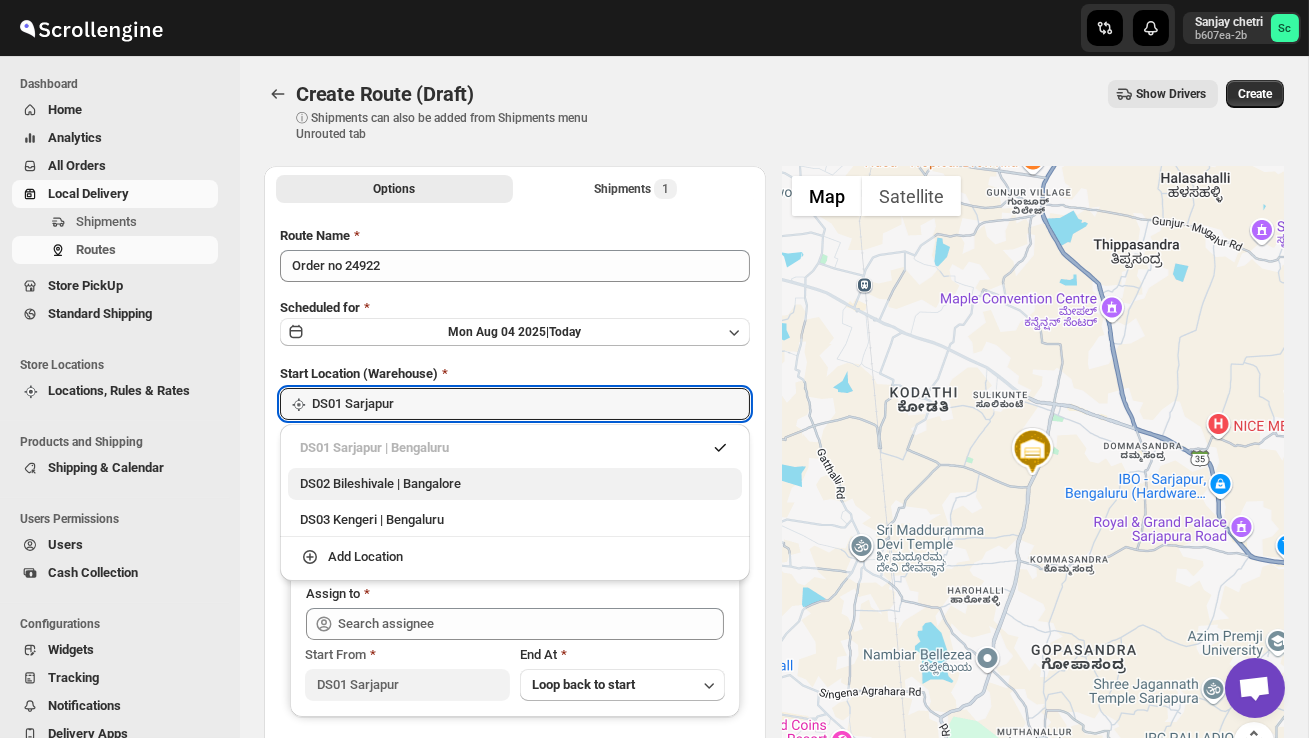 click on "DS02 Bileshivale | Bangalore" at bounding box center [515, 484] 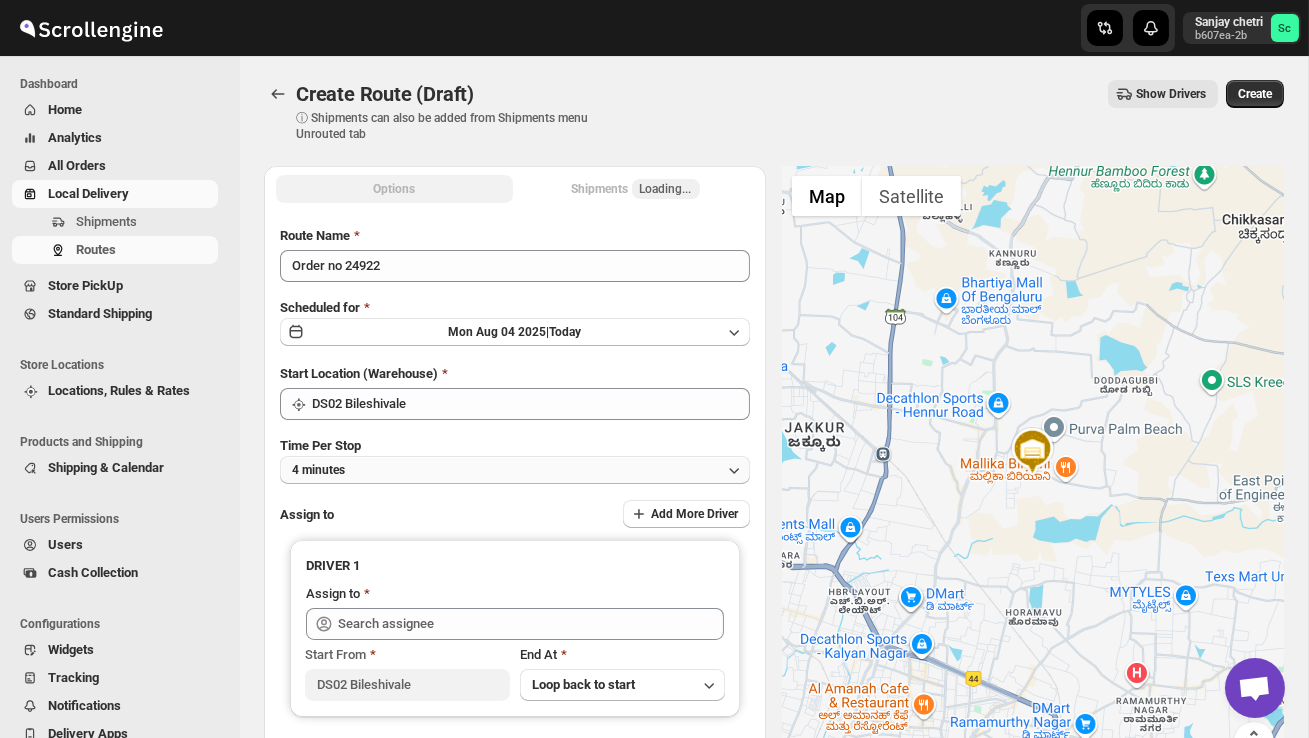 click on "4 minutes" at bounding box center (515, 470) 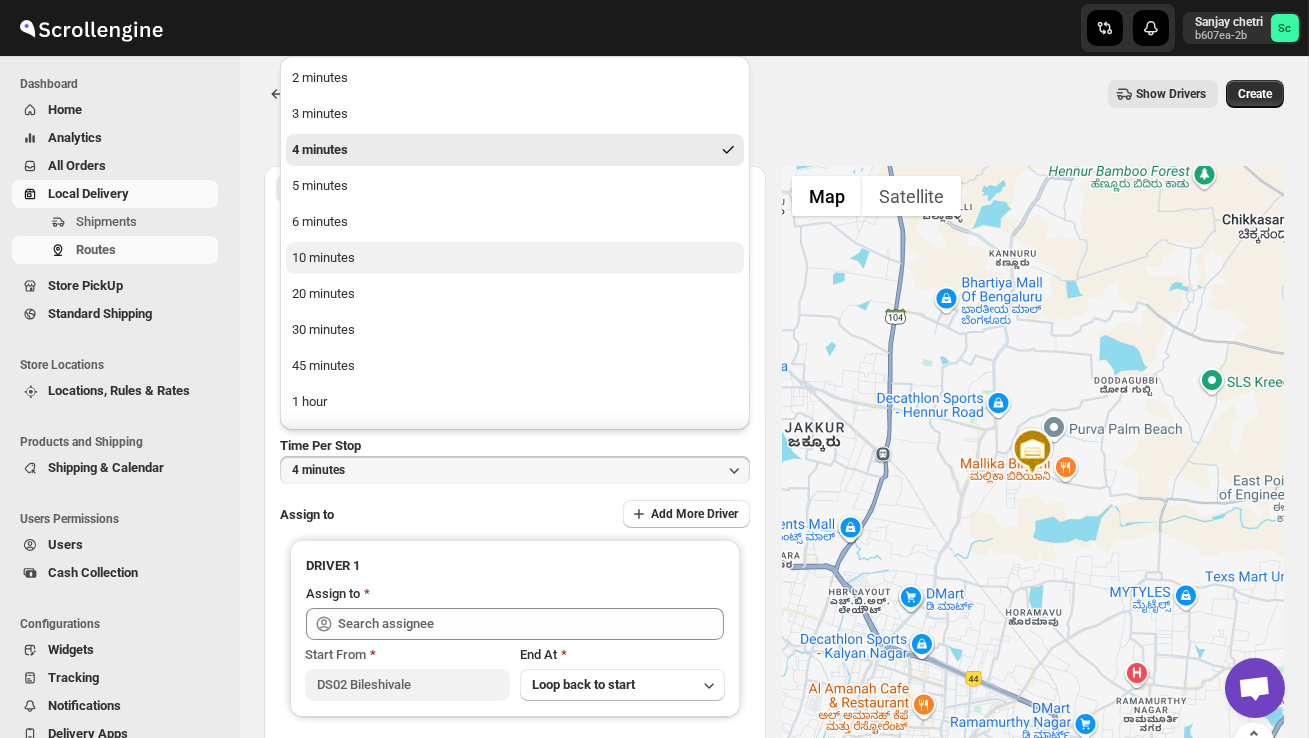 click on "10 minutes" at bounding box center [323, 258] 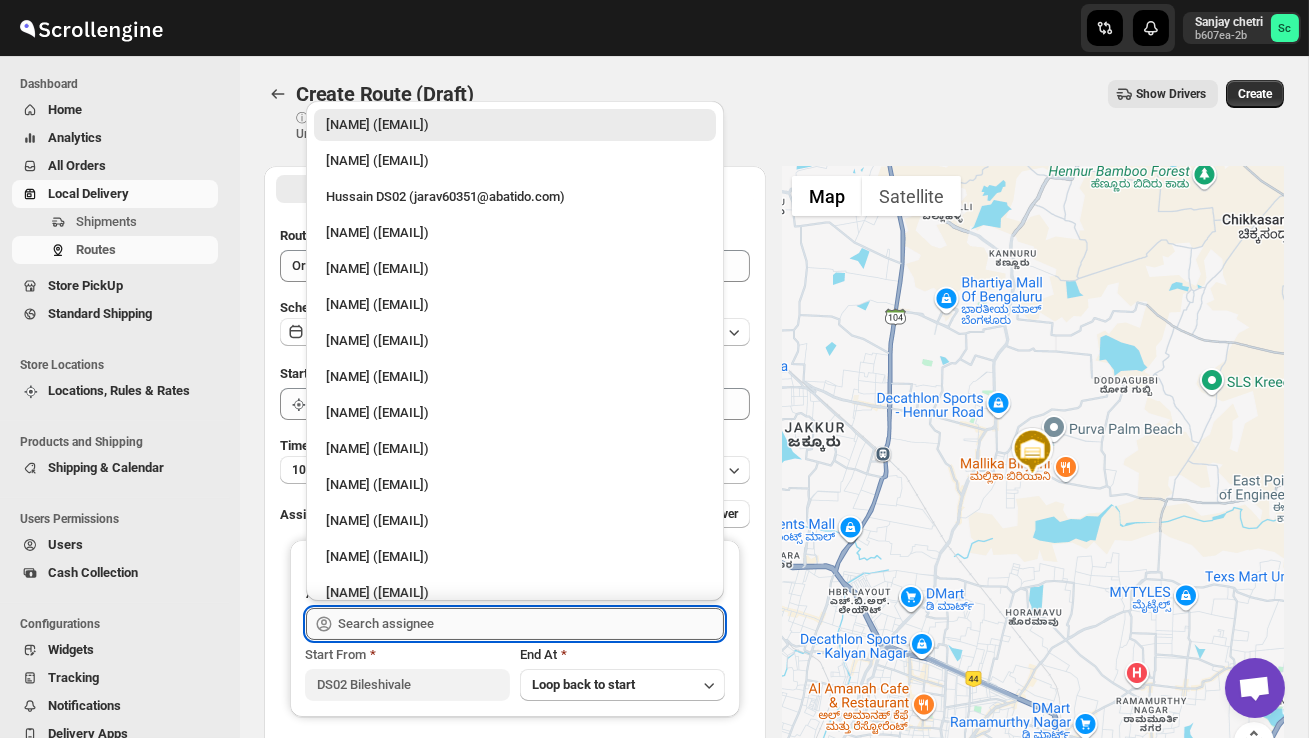 click at bounding box center (531, 624) 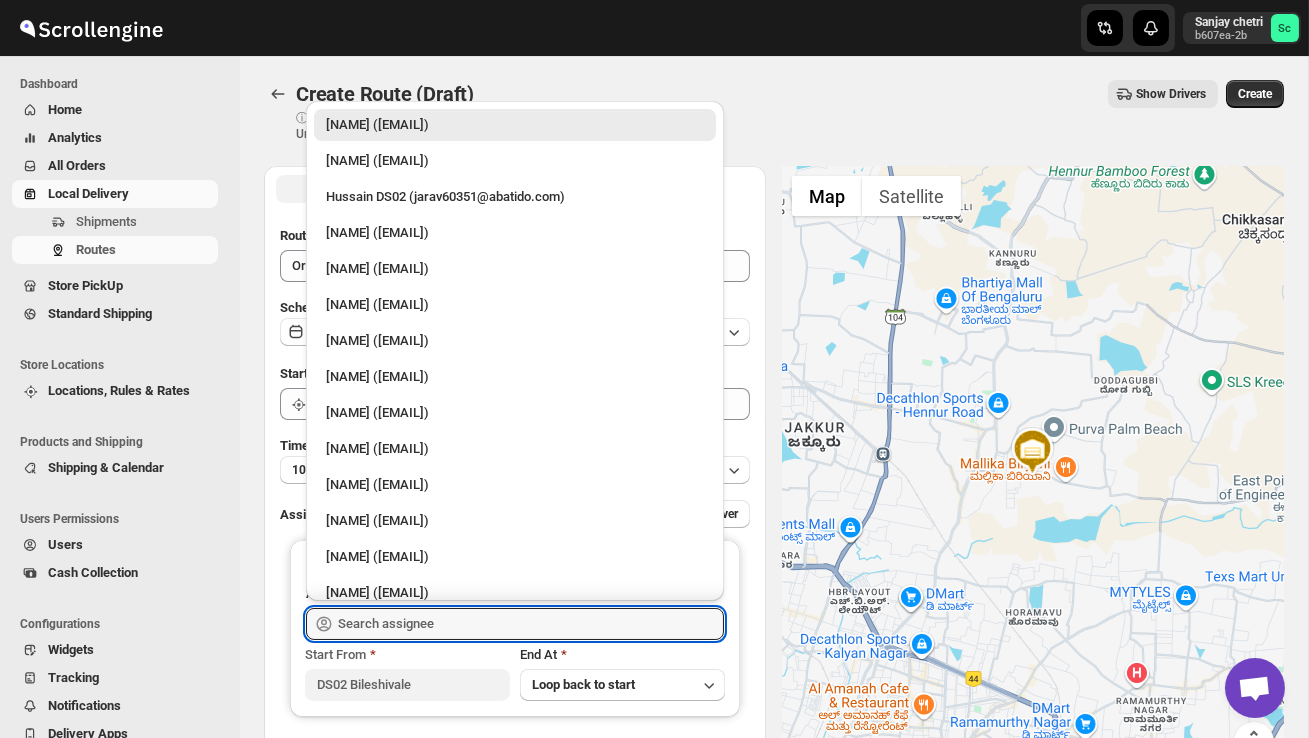 click on "Hussain DS02 (jarav60351@abatido.com)" at bounding box center (515, 197) 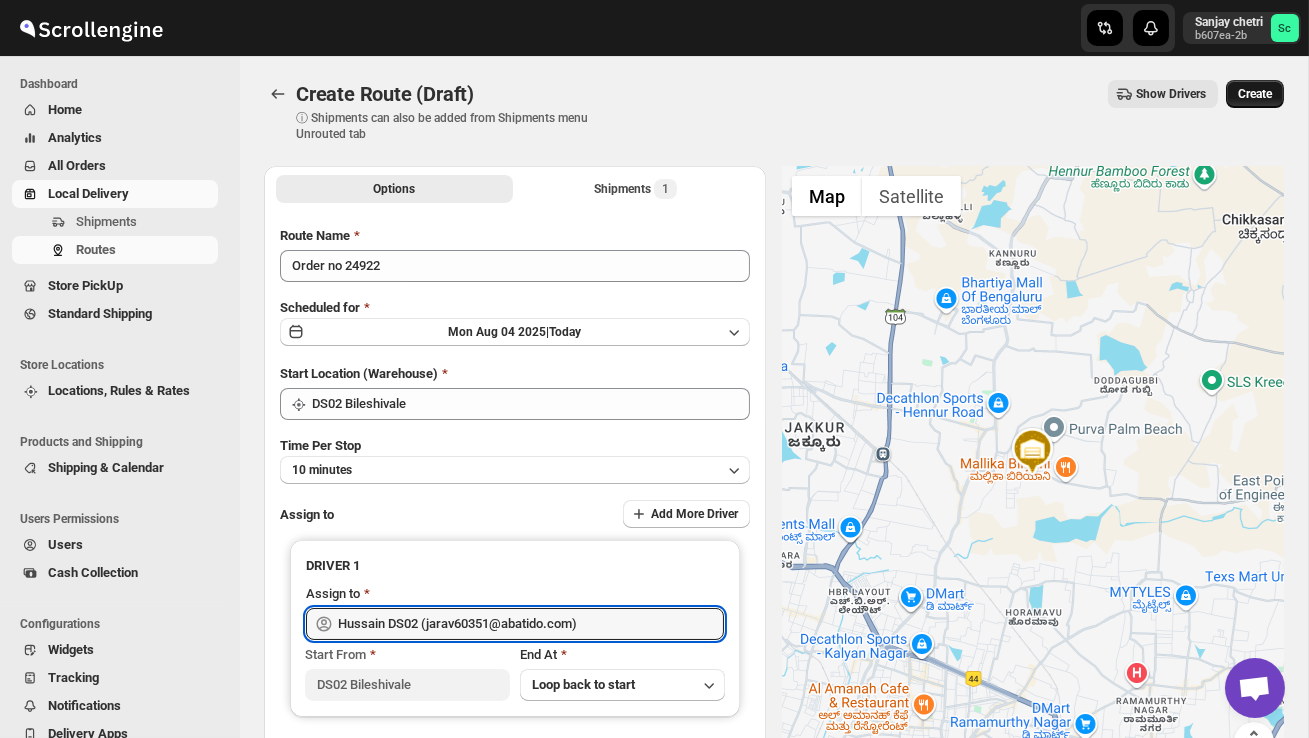 click on "Create" at bounding box center (1255, 94) 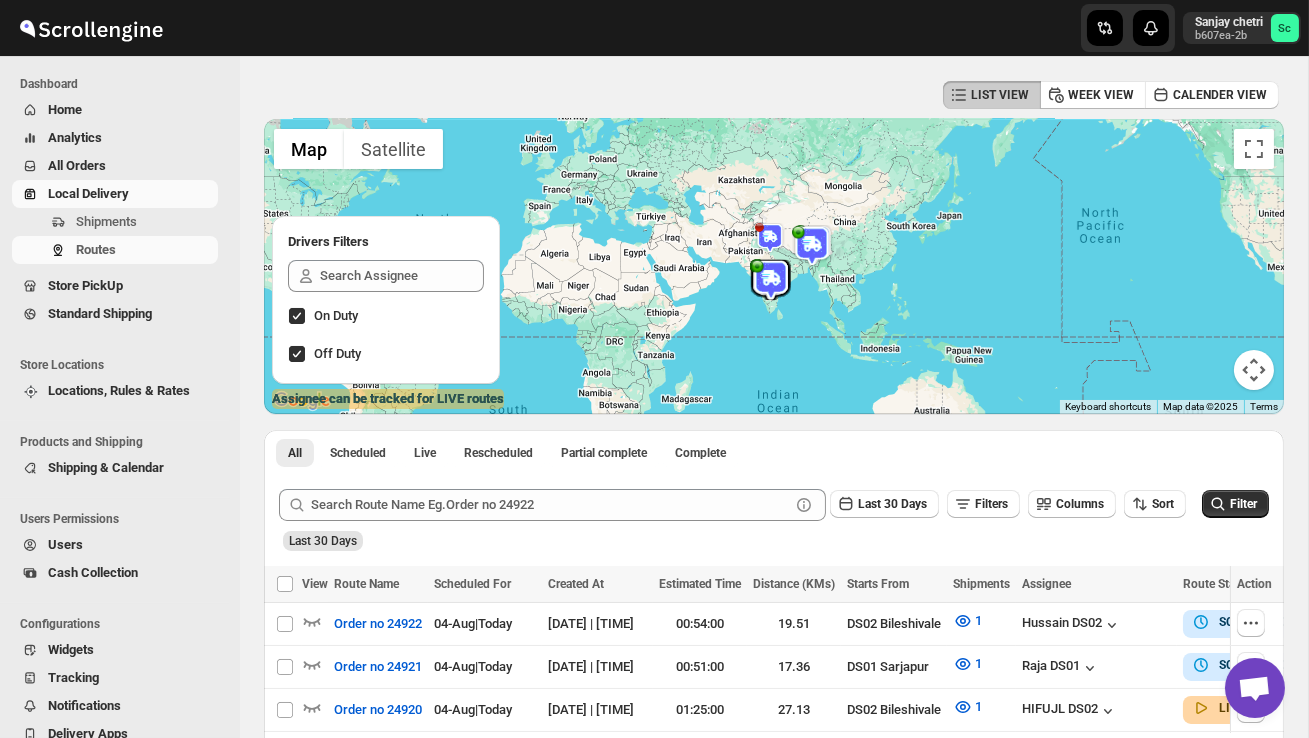 scroll, scrollTop: 121, scrollLeft: 0, axis: vertical 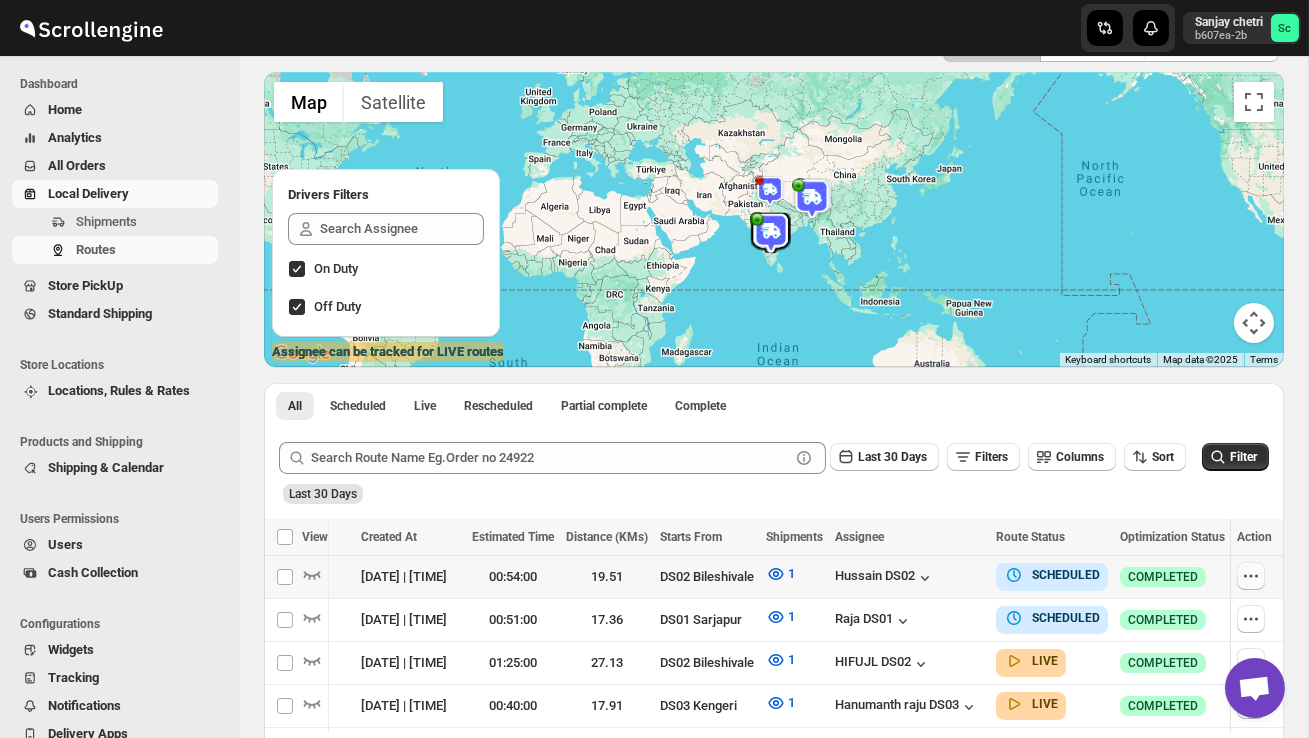 click at bounding box center [1251, 576] 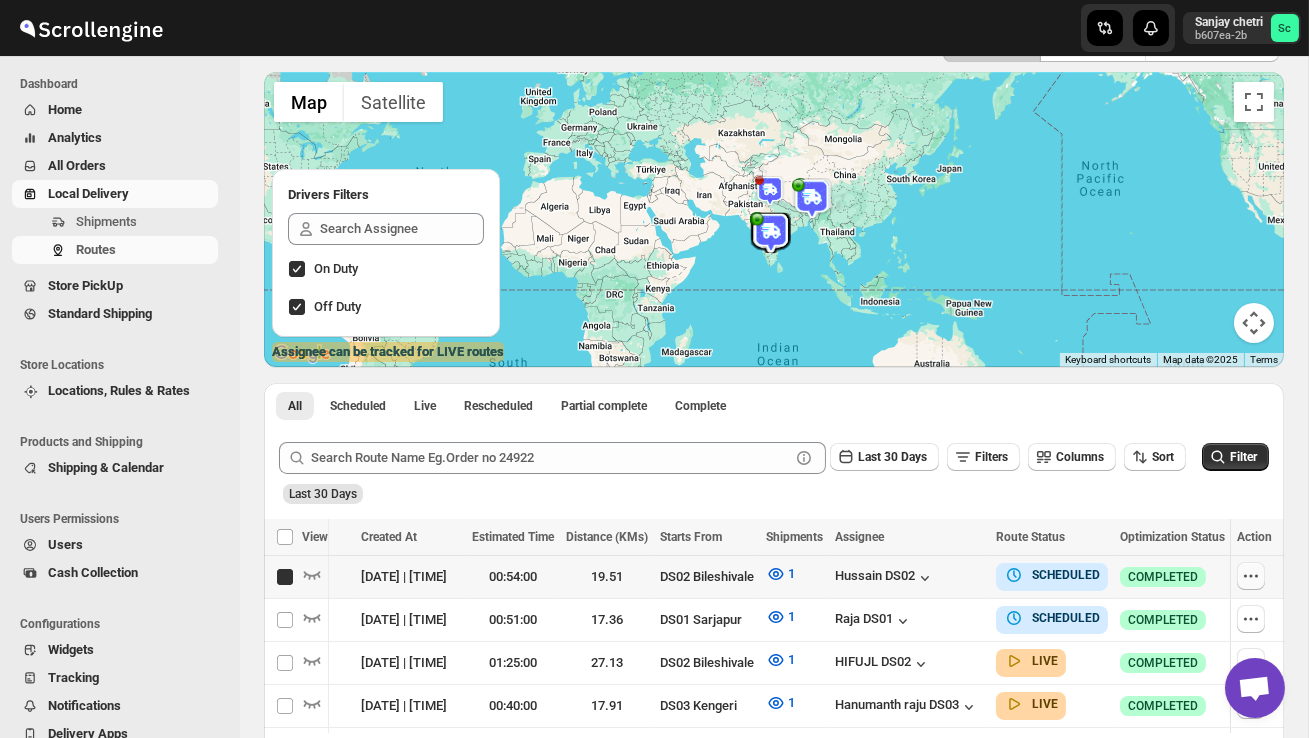 checkbox on "true" 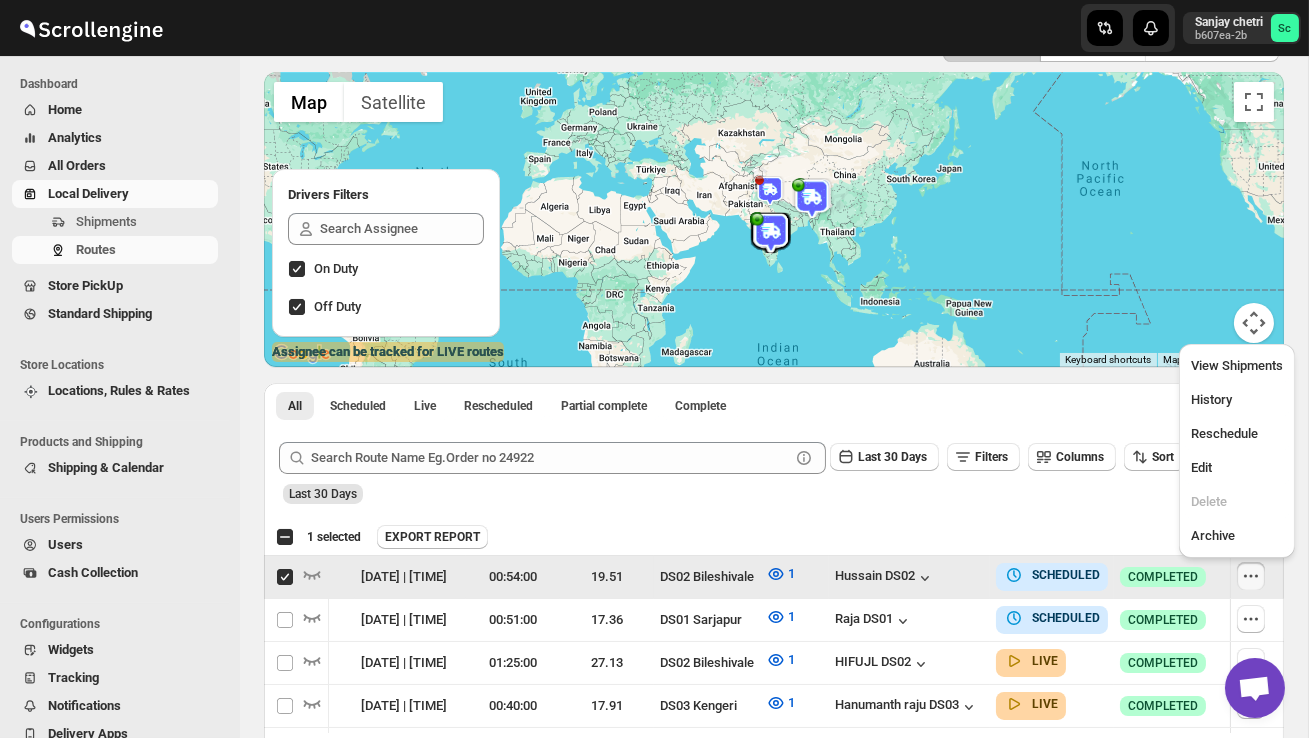 scroll, scrollTop: 0, scrollLeft: 1, axis: horizontal 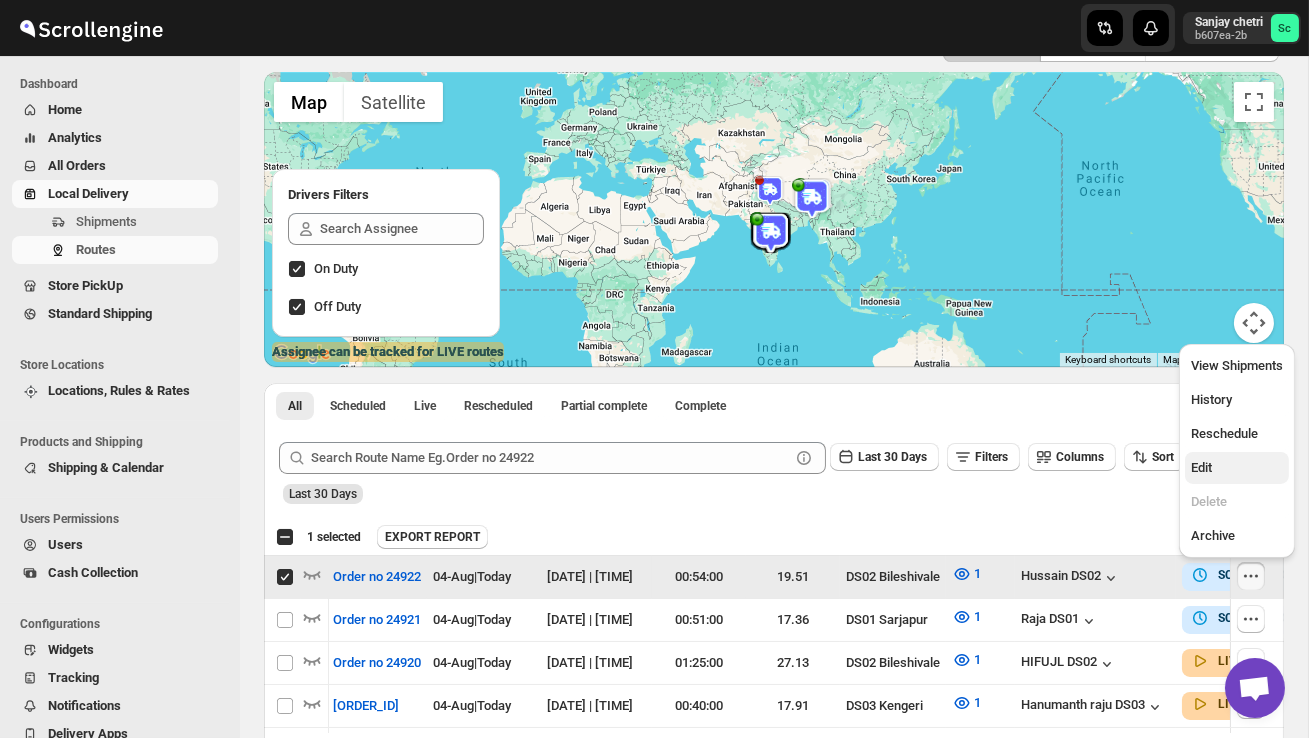 click on "Edit" at bounding box center (1237, 468) 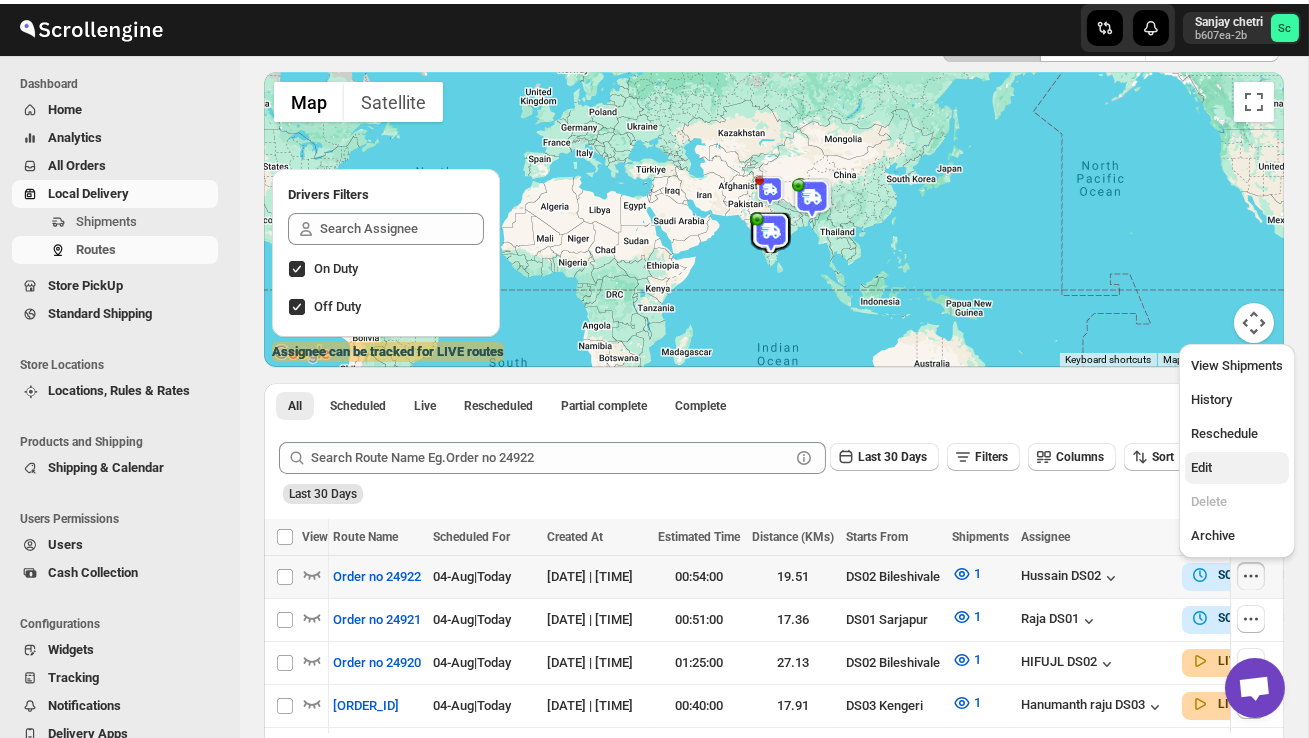 scroll, scrollTop: 0, scrollLeft: 0, axis: both 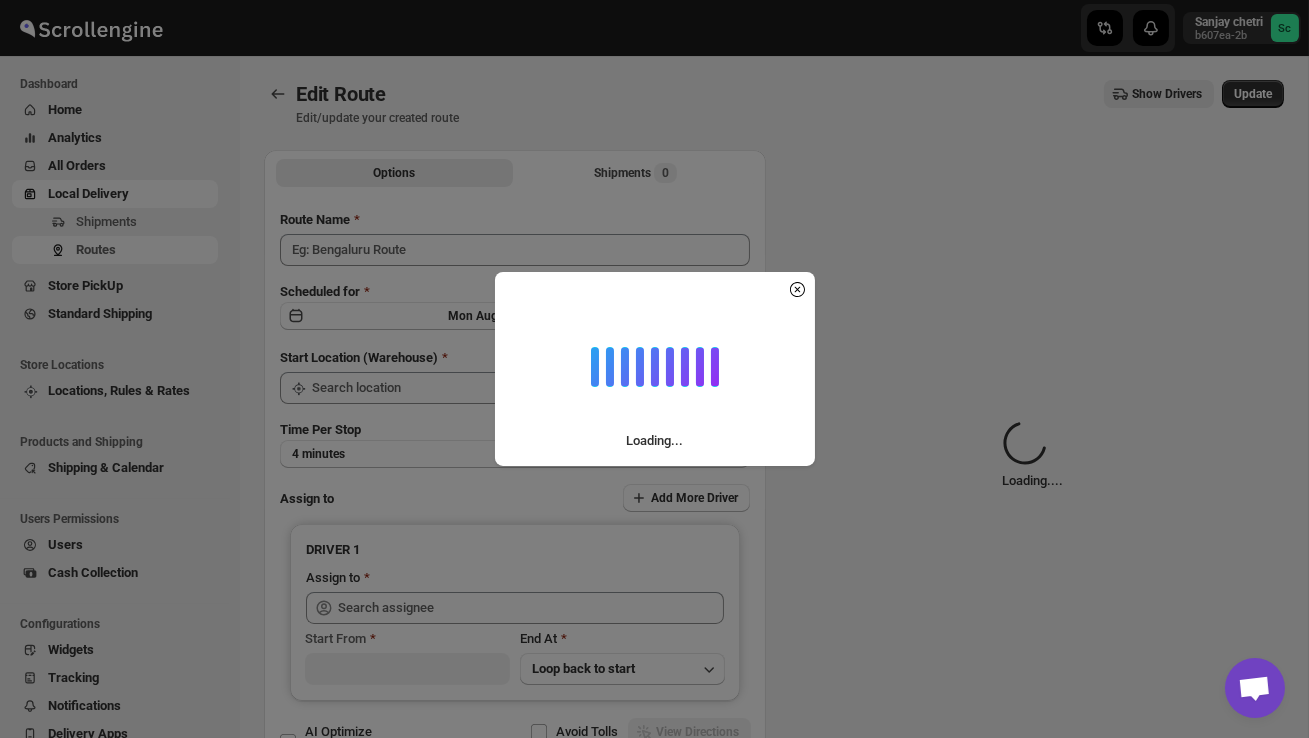 type on "Order no 24922" 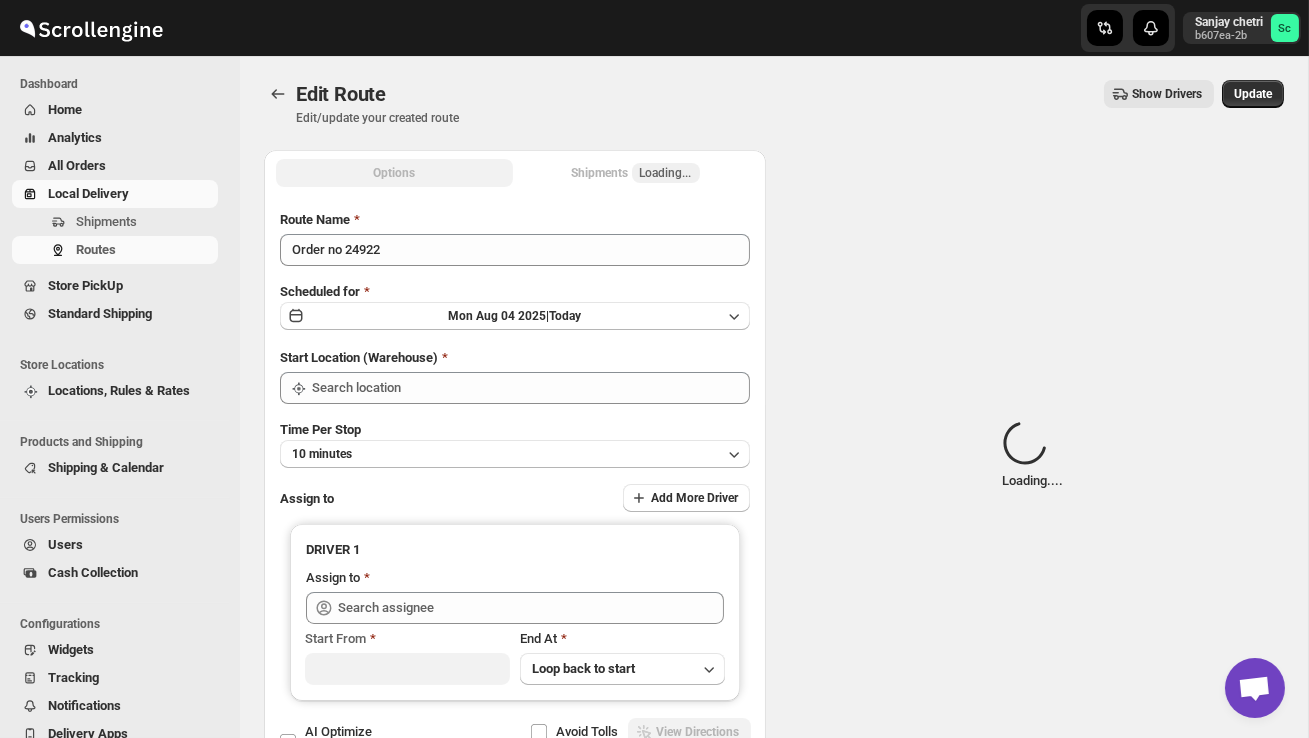 type on "DS02 Bileshivale" 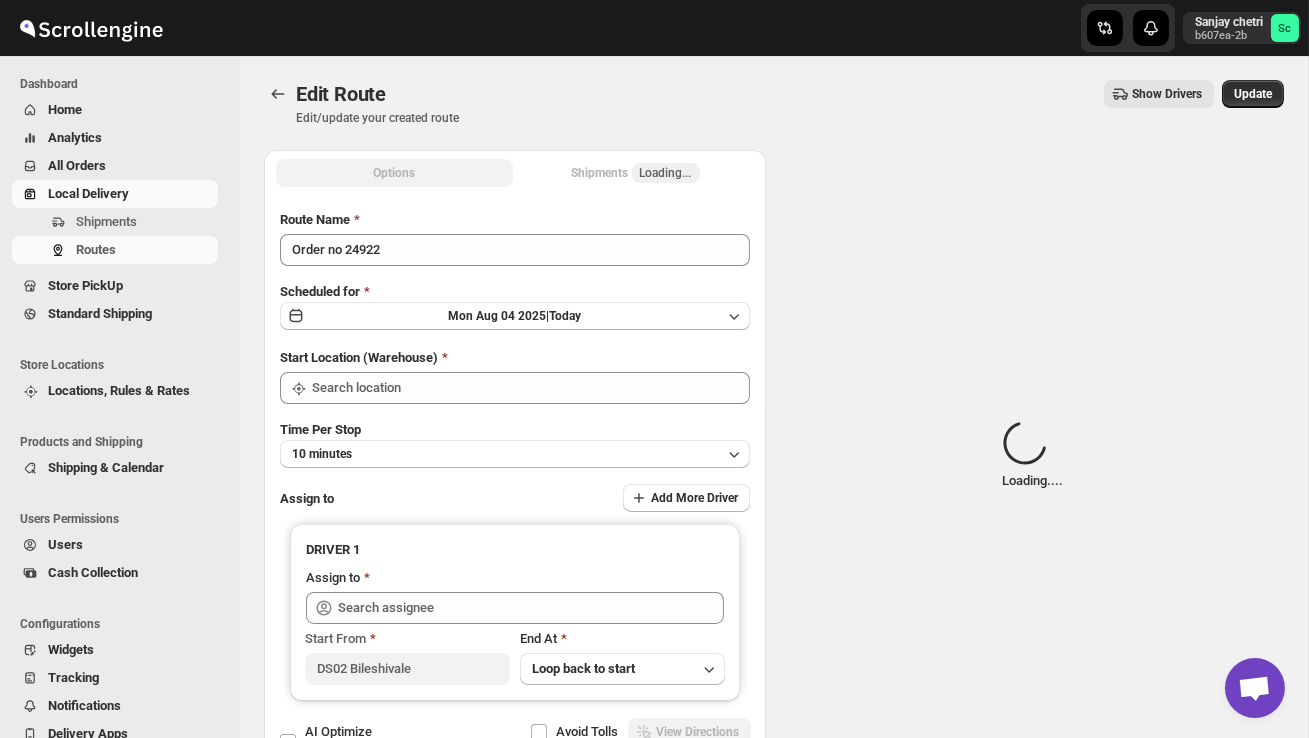 type on "DS02 Bileshivale" 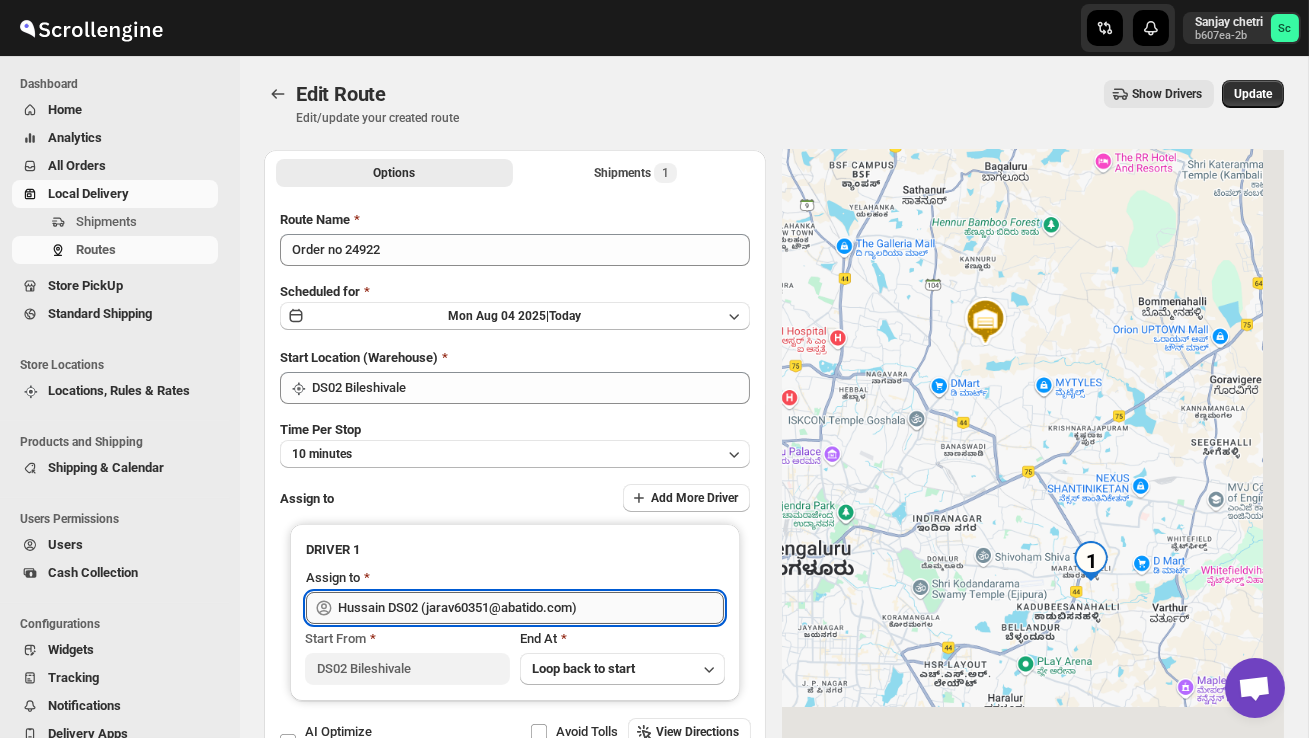 click on "Hussain DS02 (jarav60351@abatido.com)" at bounding box center [531, 608] 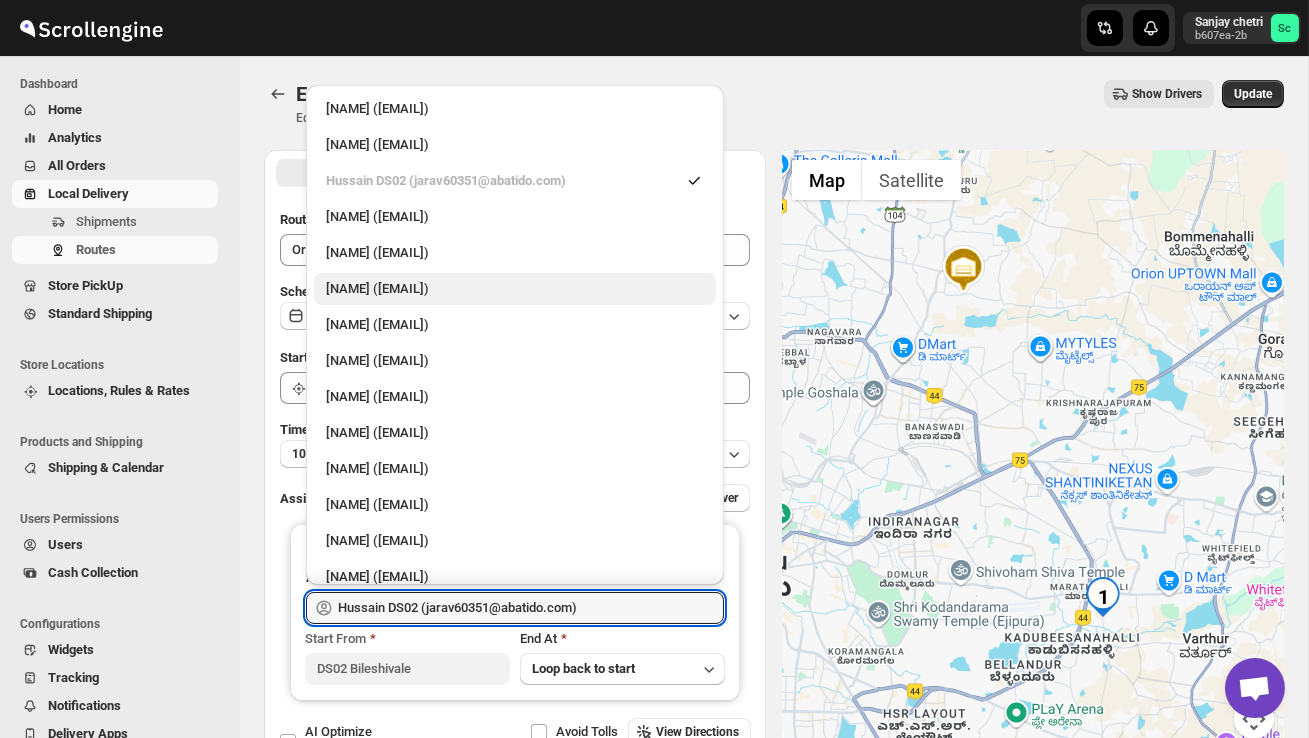 click on "[NAME] ([EMAIL])" at bounding box center [515, 289] 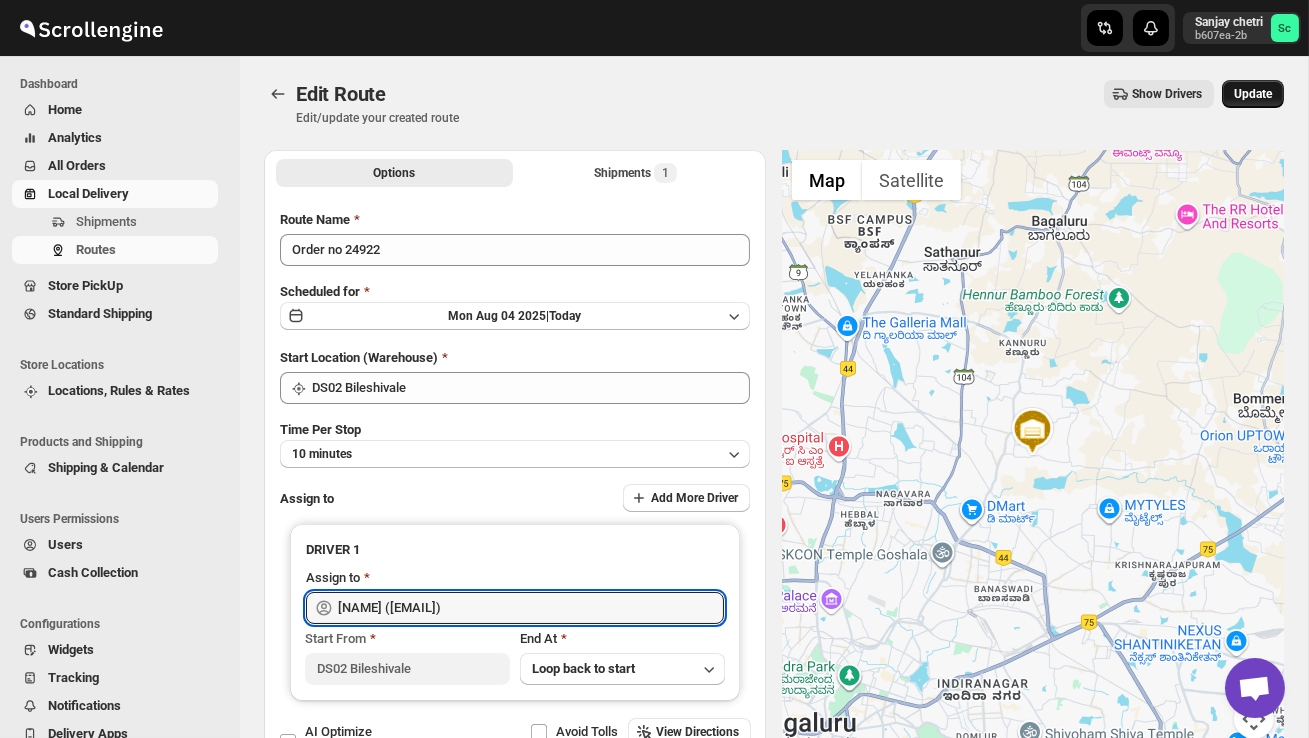 click on "Update" at bounding box center (1253, 94) 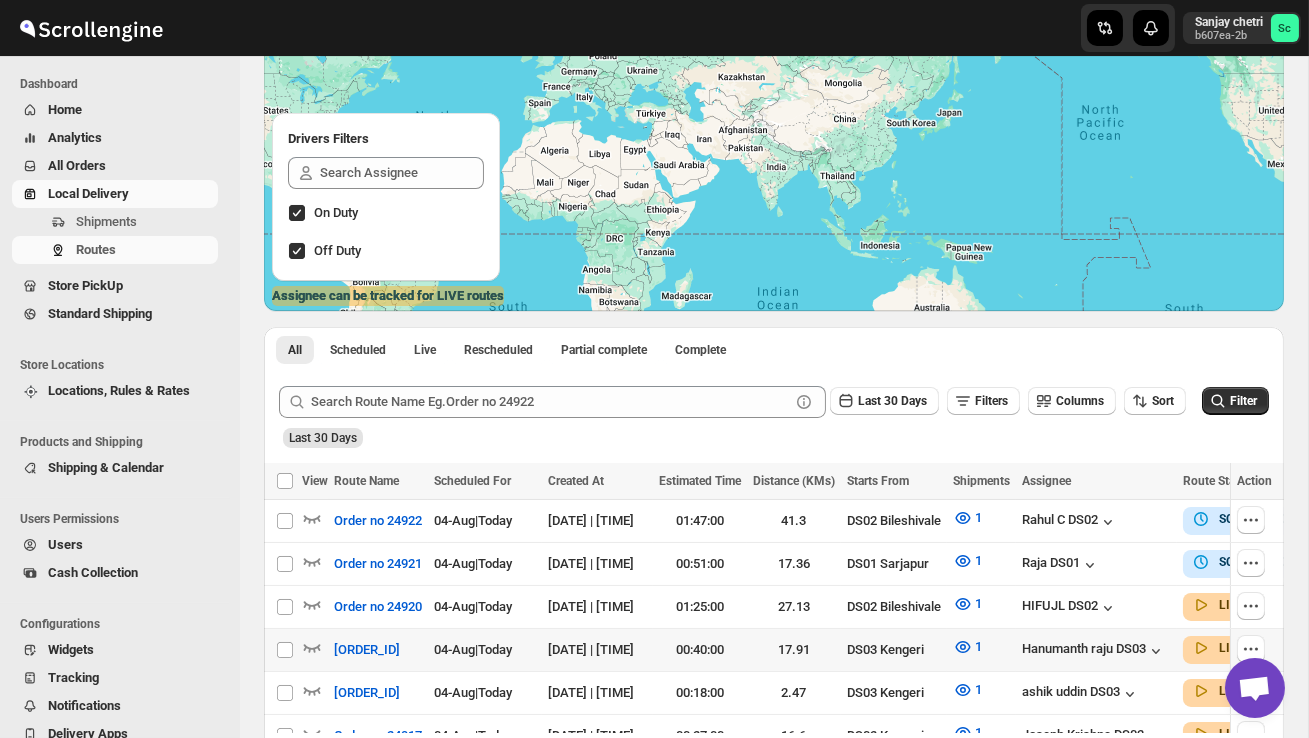 scroll, scrollTop: 178, scrollLeft: 0, axis: vertical 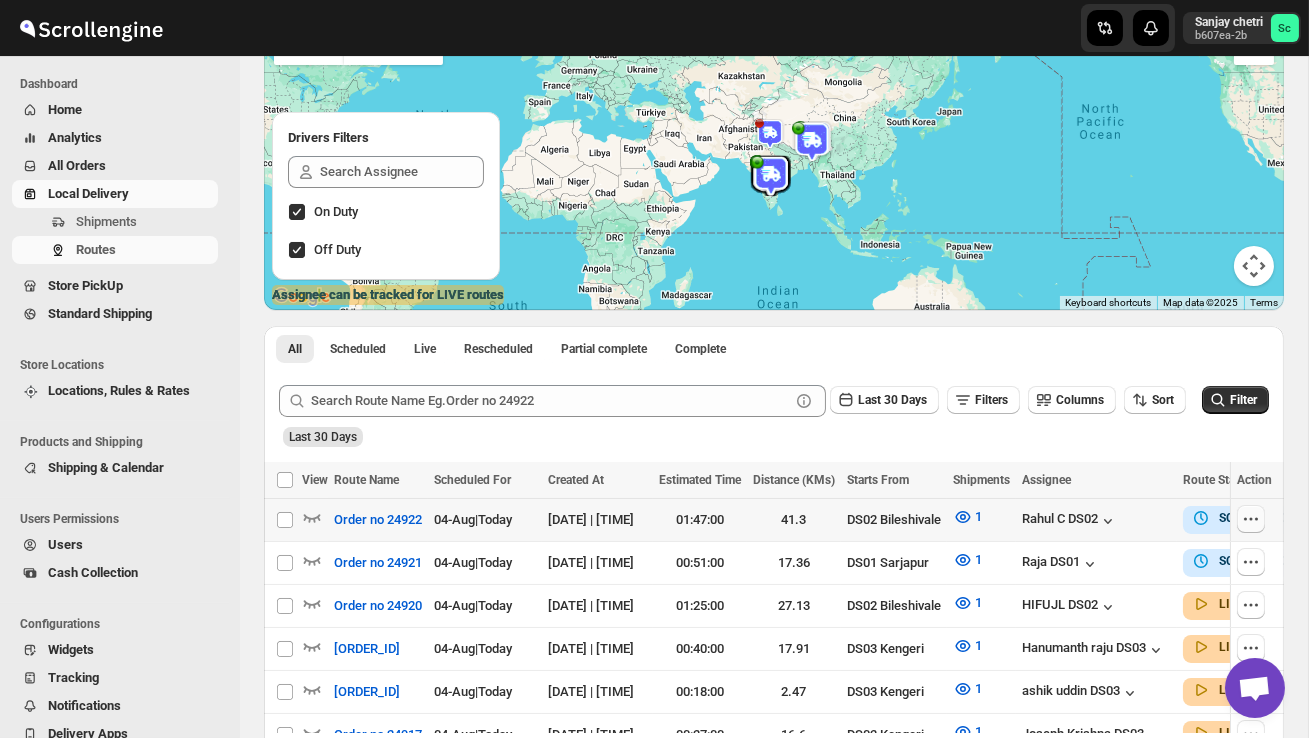 click at bounding box center [1251, 519] 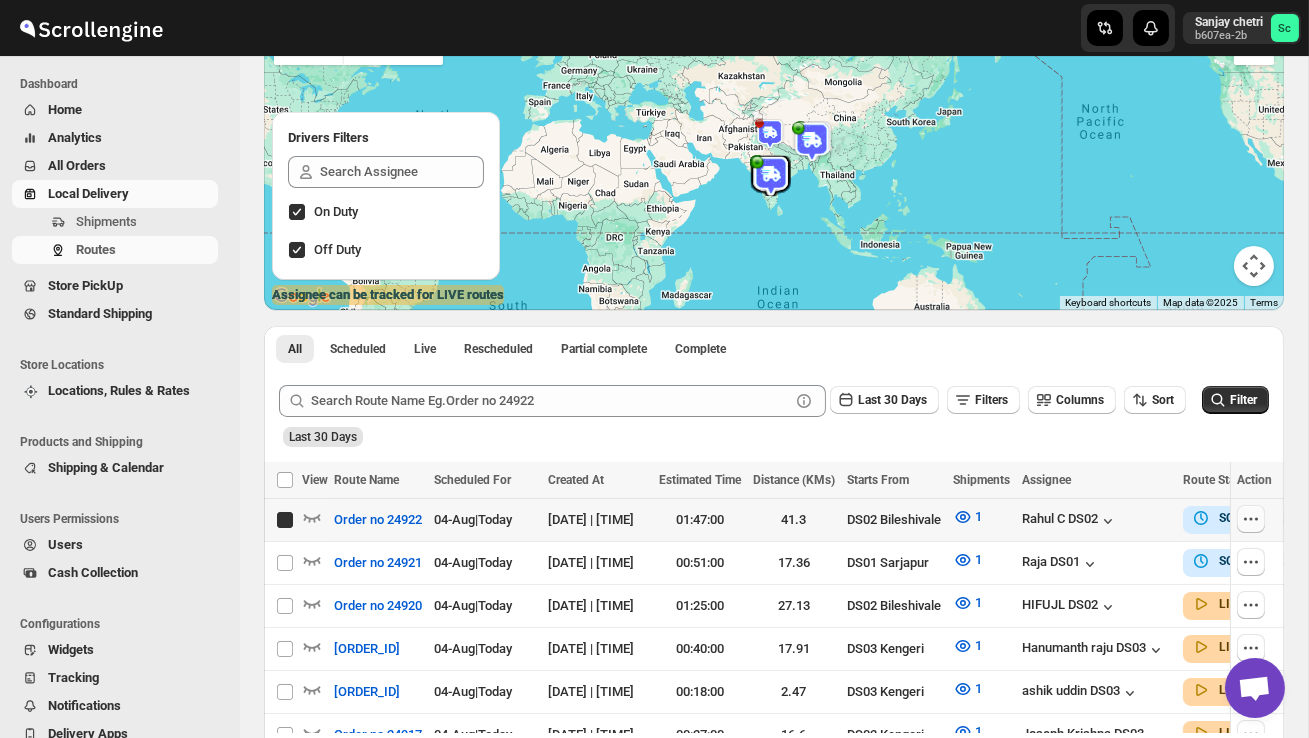 checkbox on "true" 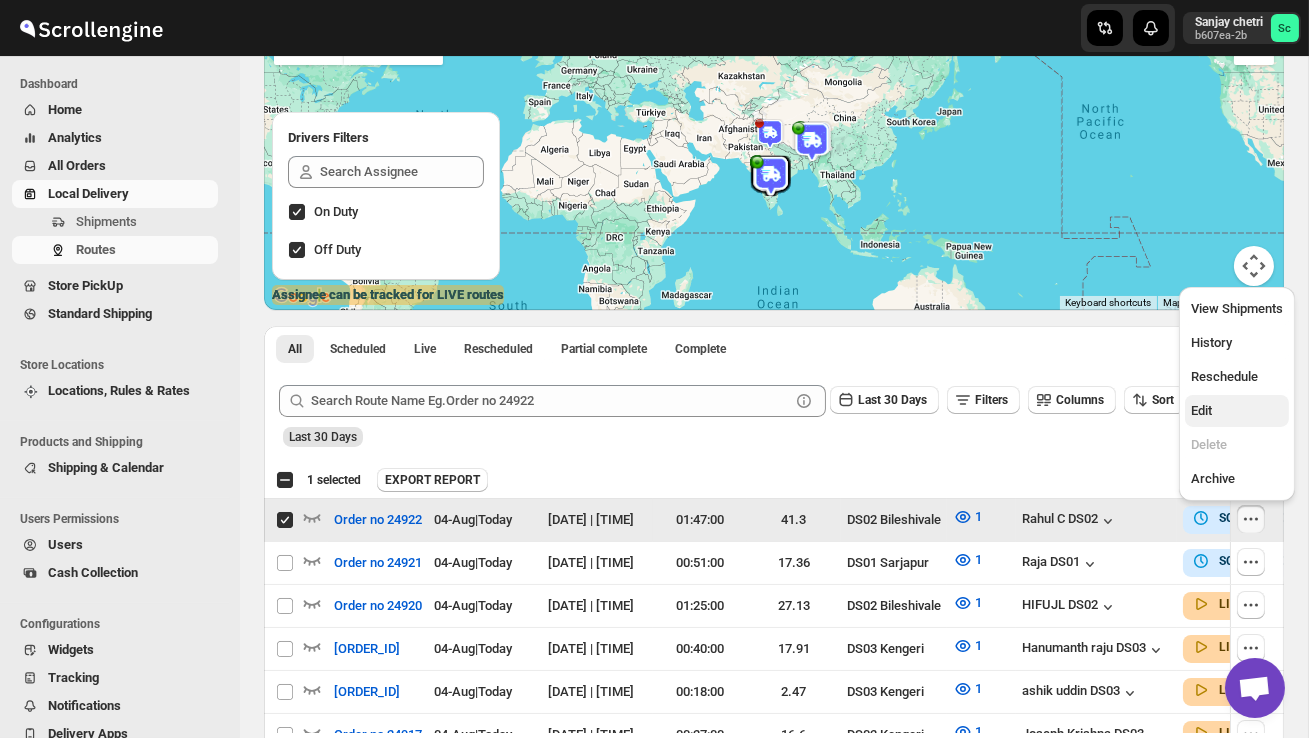 click on "Edit" at bounding box center (1237, 411) 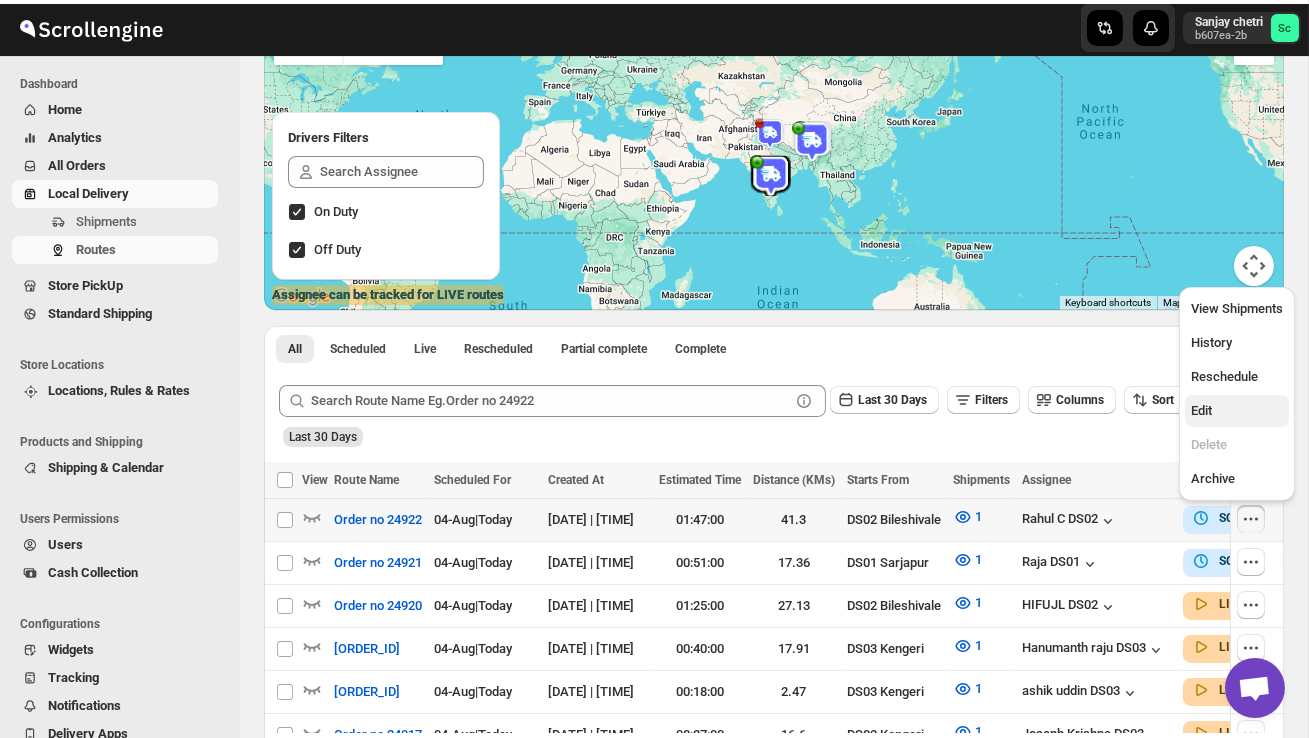 scroll, scrollTop: 0, scrollLeft: 0, axis: both 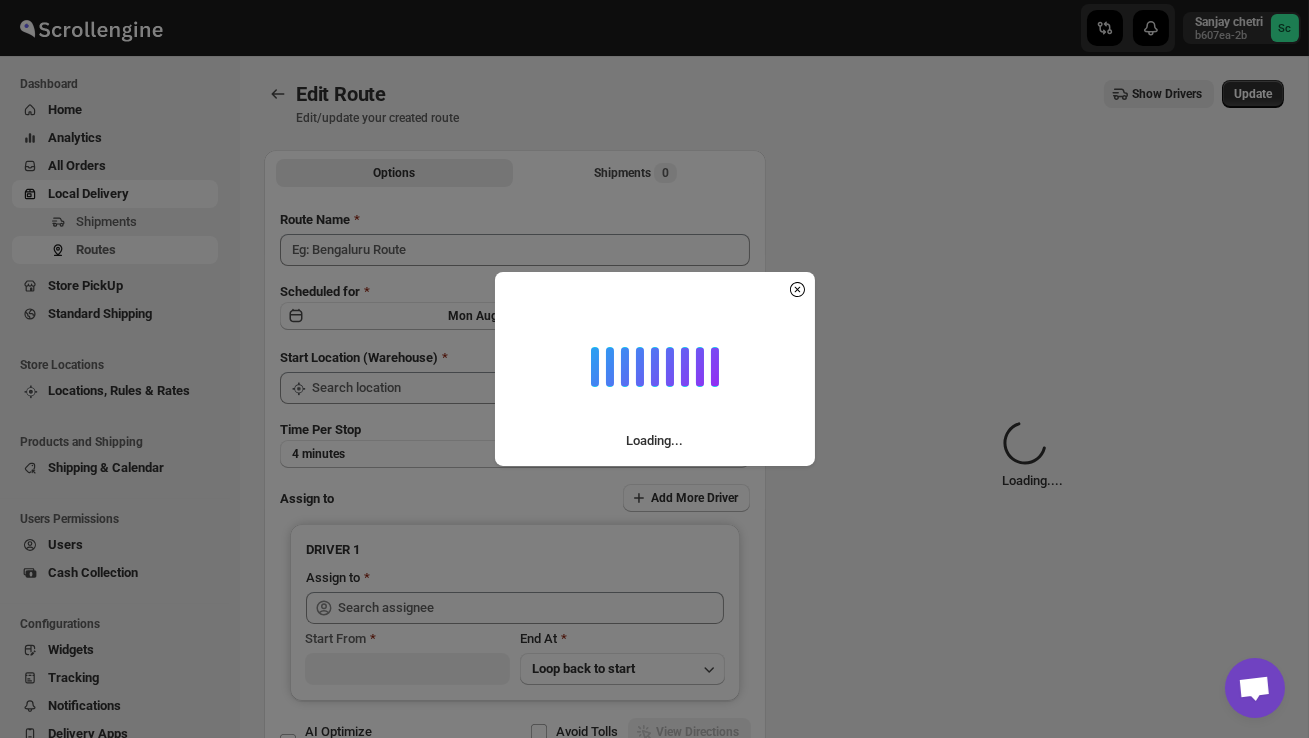 type on "Order no 24922" 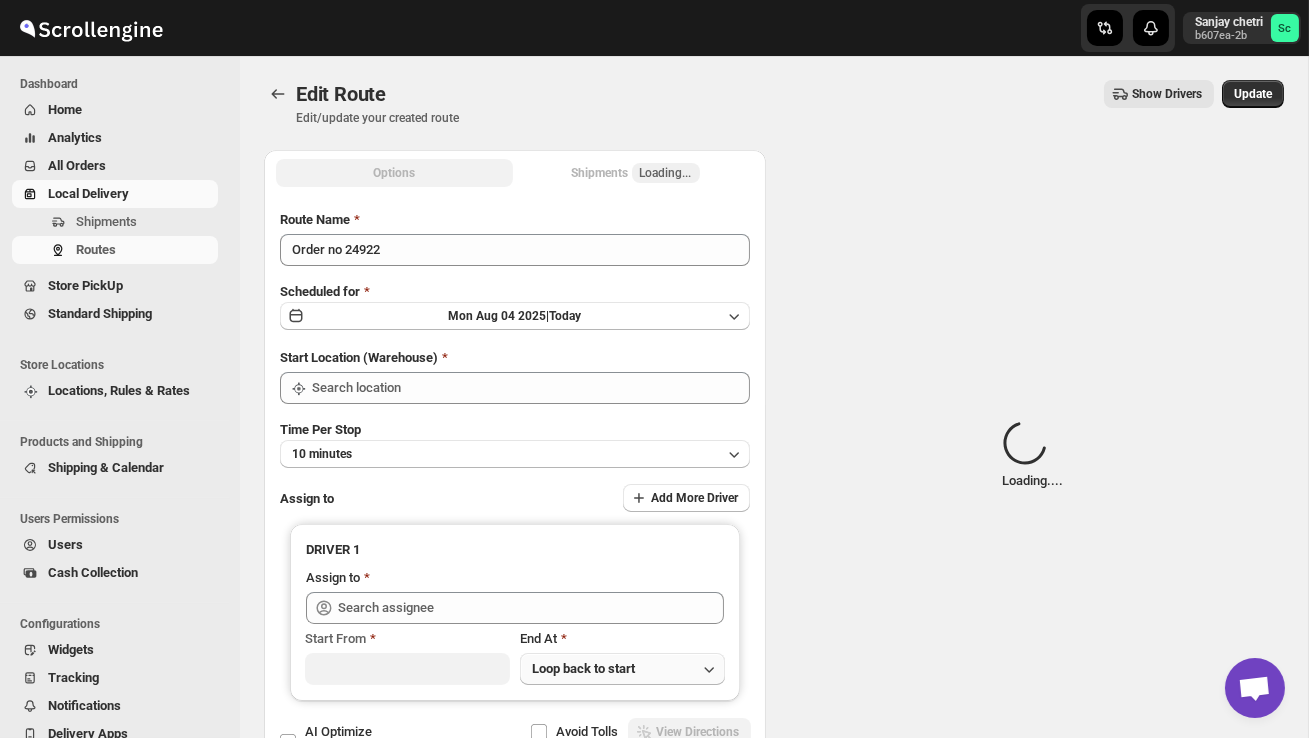 type on "[NAME] ([EMAIL])" 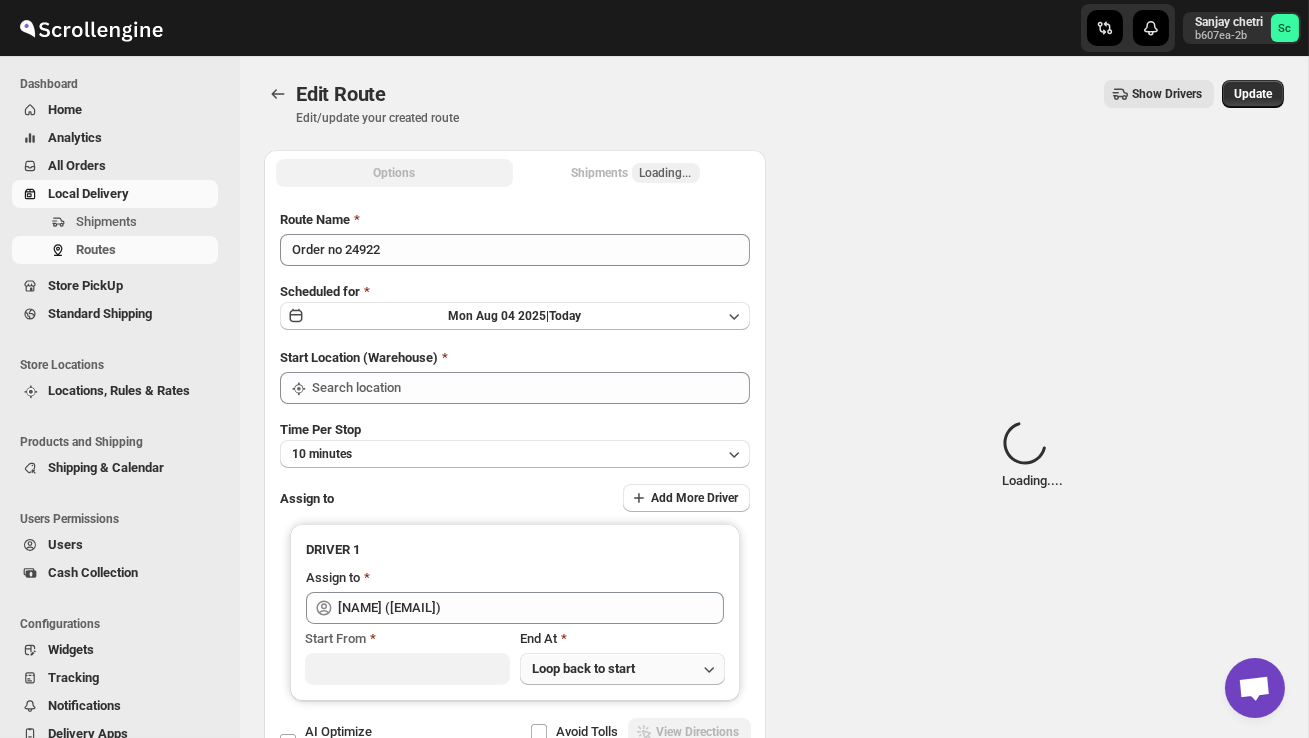 type on "DS02 Bileshivale" 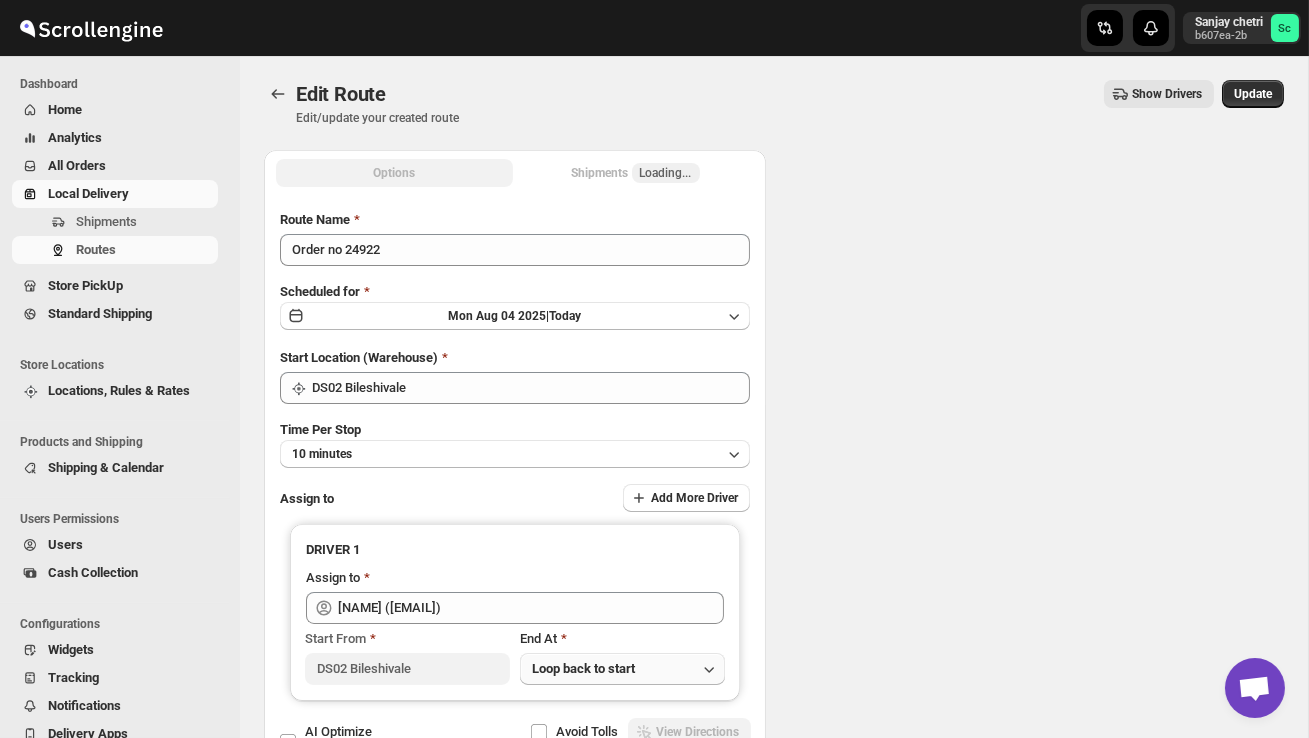 type on "DS02 Bileshivale" 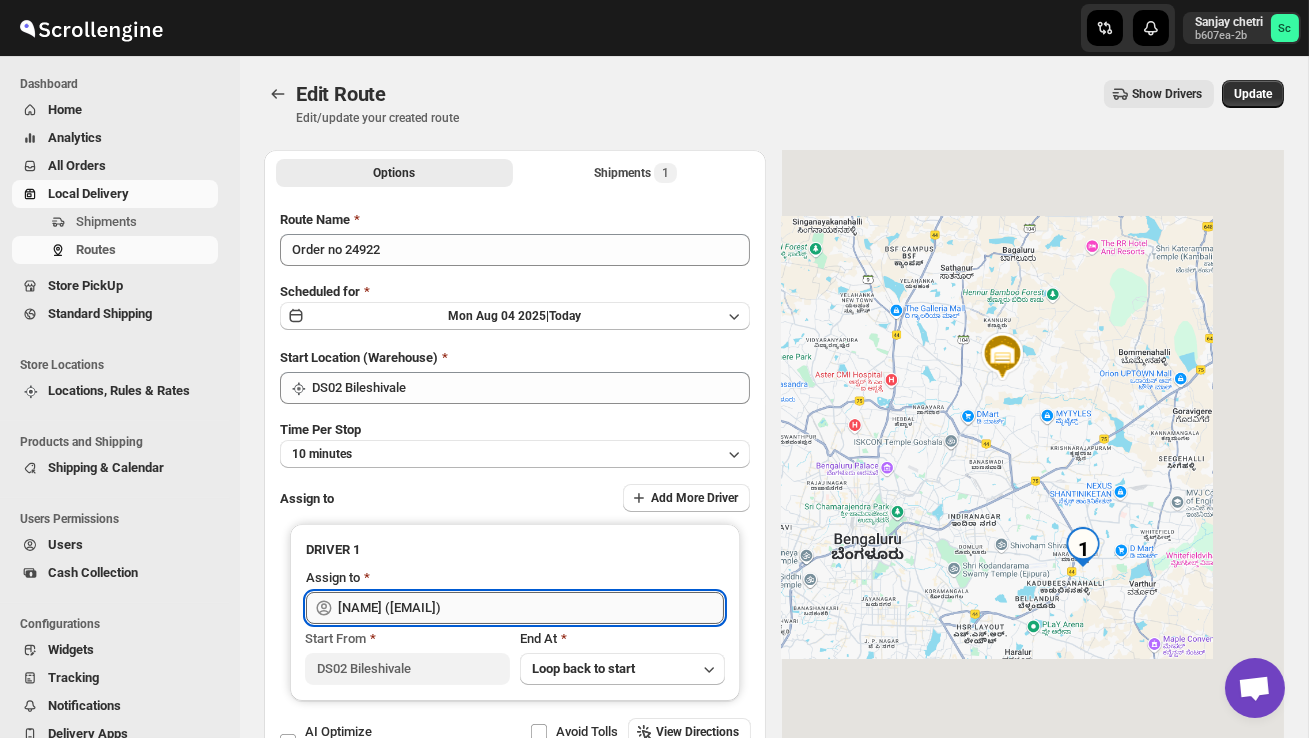 click on "[NAME] ([EMAIL])" at bounding box center [531, 608] 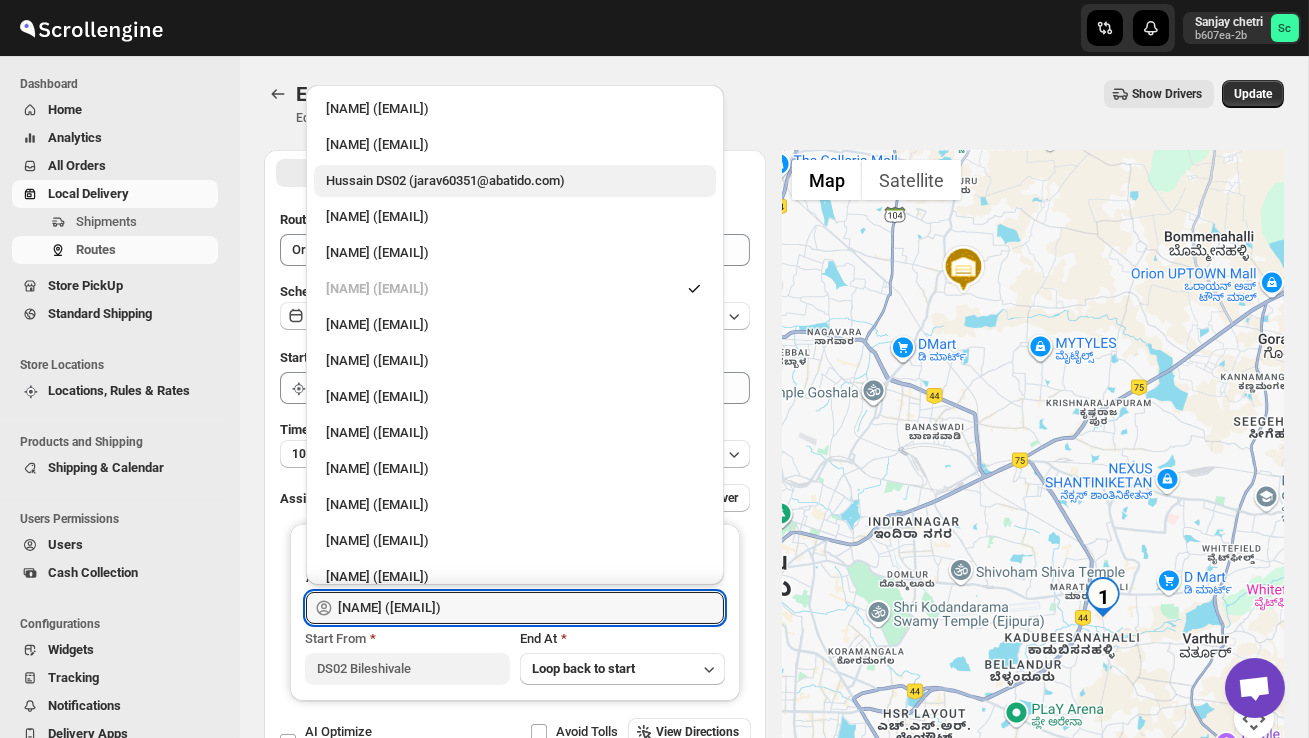 click on "Hussain DS02 (jarav60351@abatido.com)" at bounding box center (515, 181) 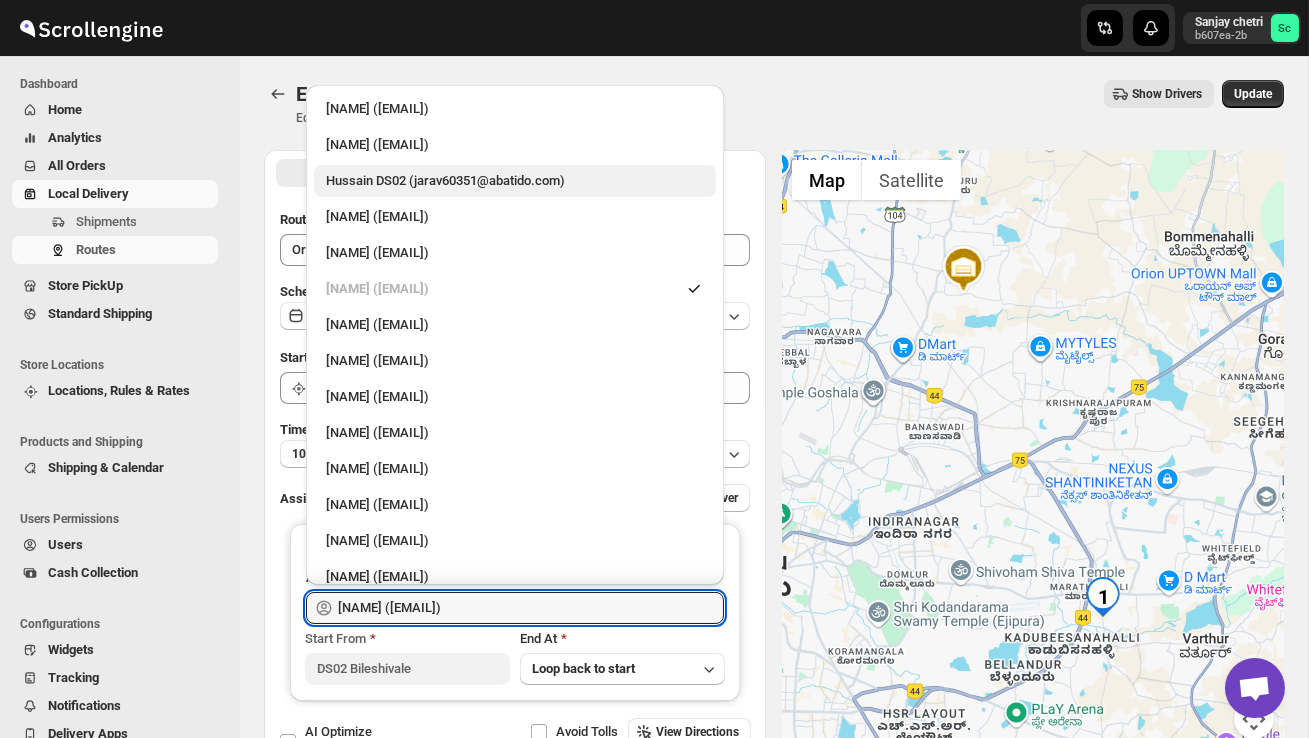 type on "Hussain DS02 (jarav60351@abatido.com)" 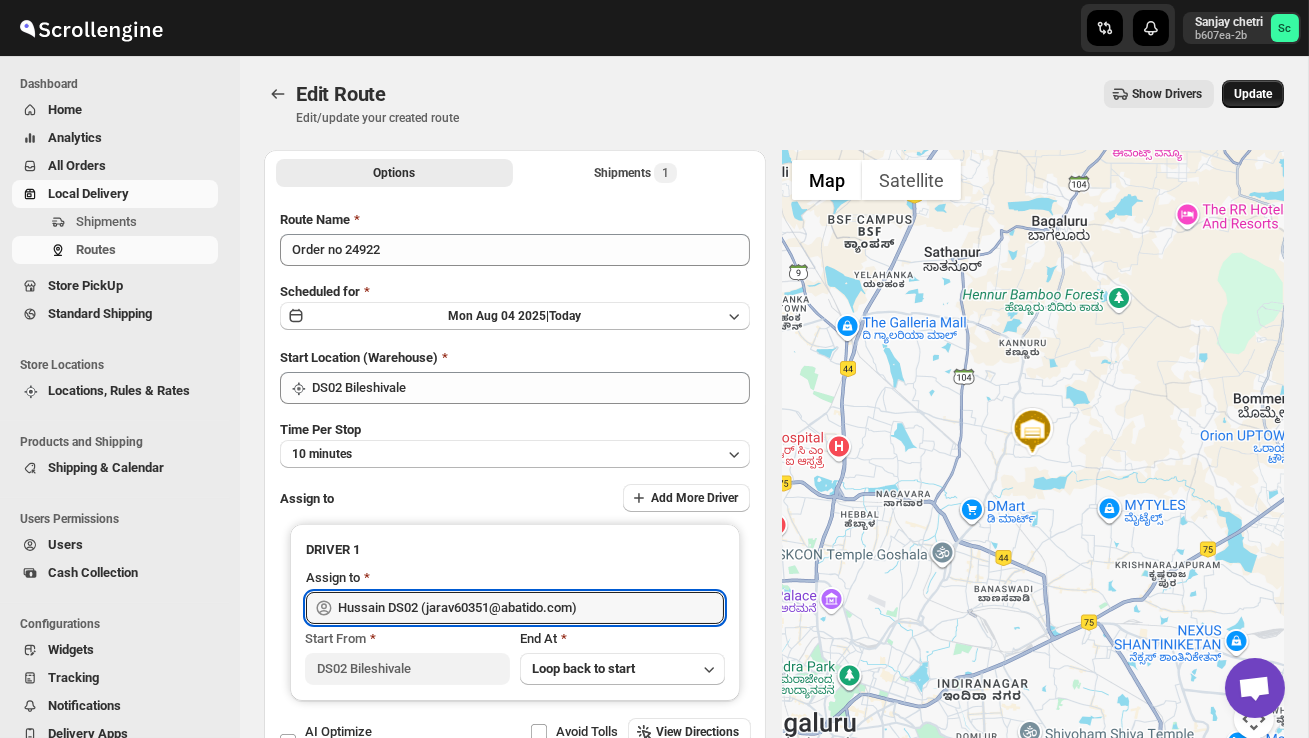 click on "Update" at bounding box center (1253, 94) 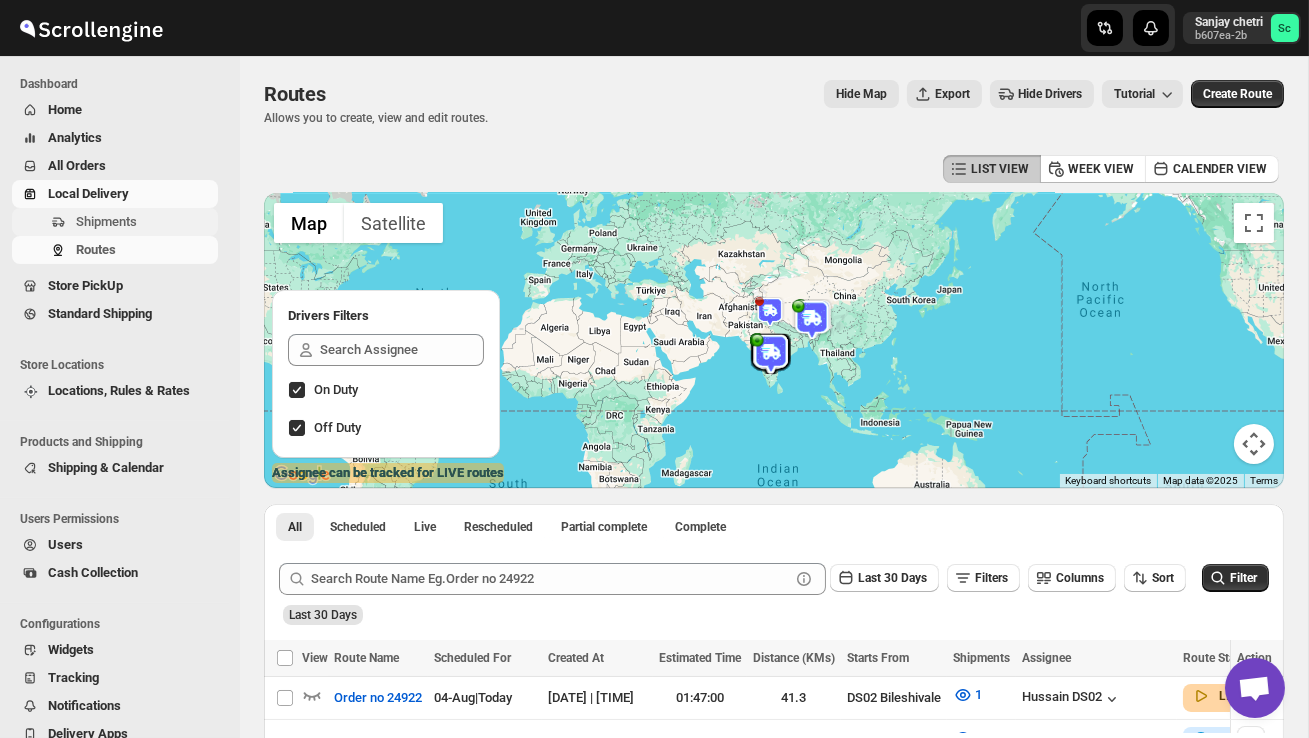 click on "Shipments" at bounding box center (106, 221) 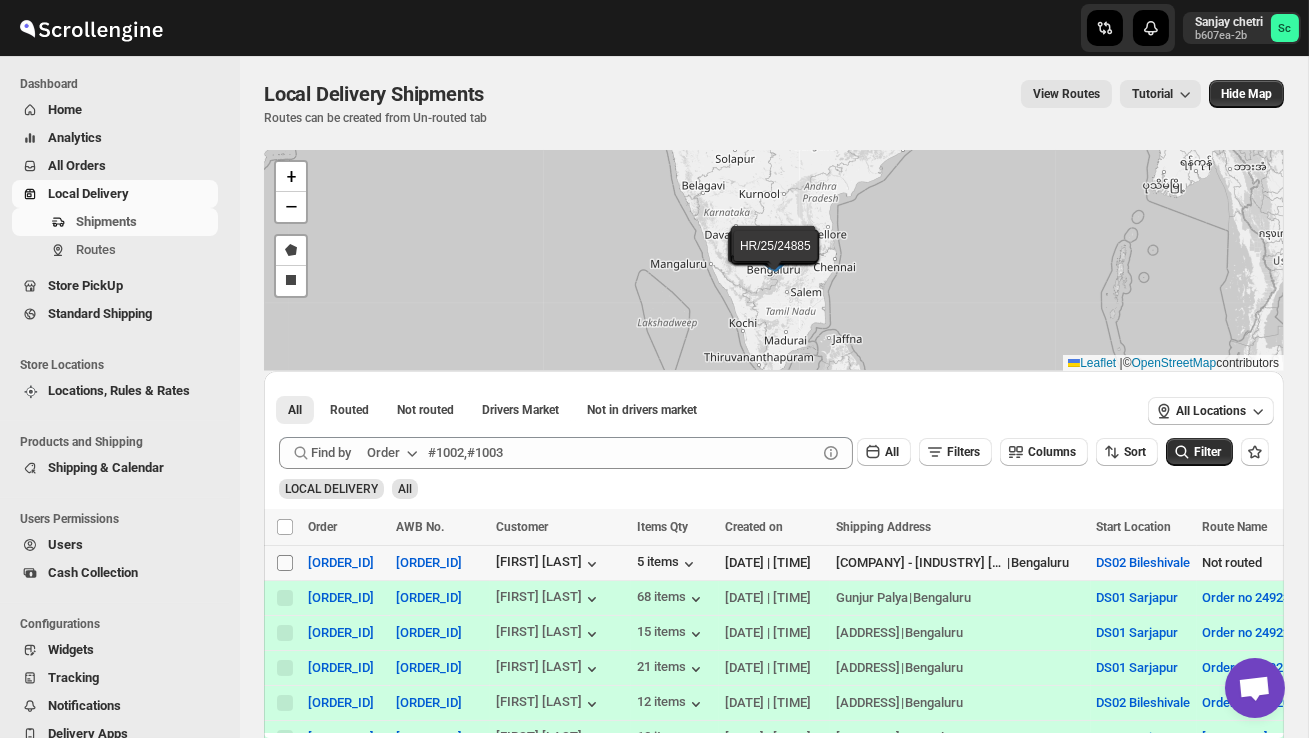 click on "Select shipment" at bounding box center (285, 563) 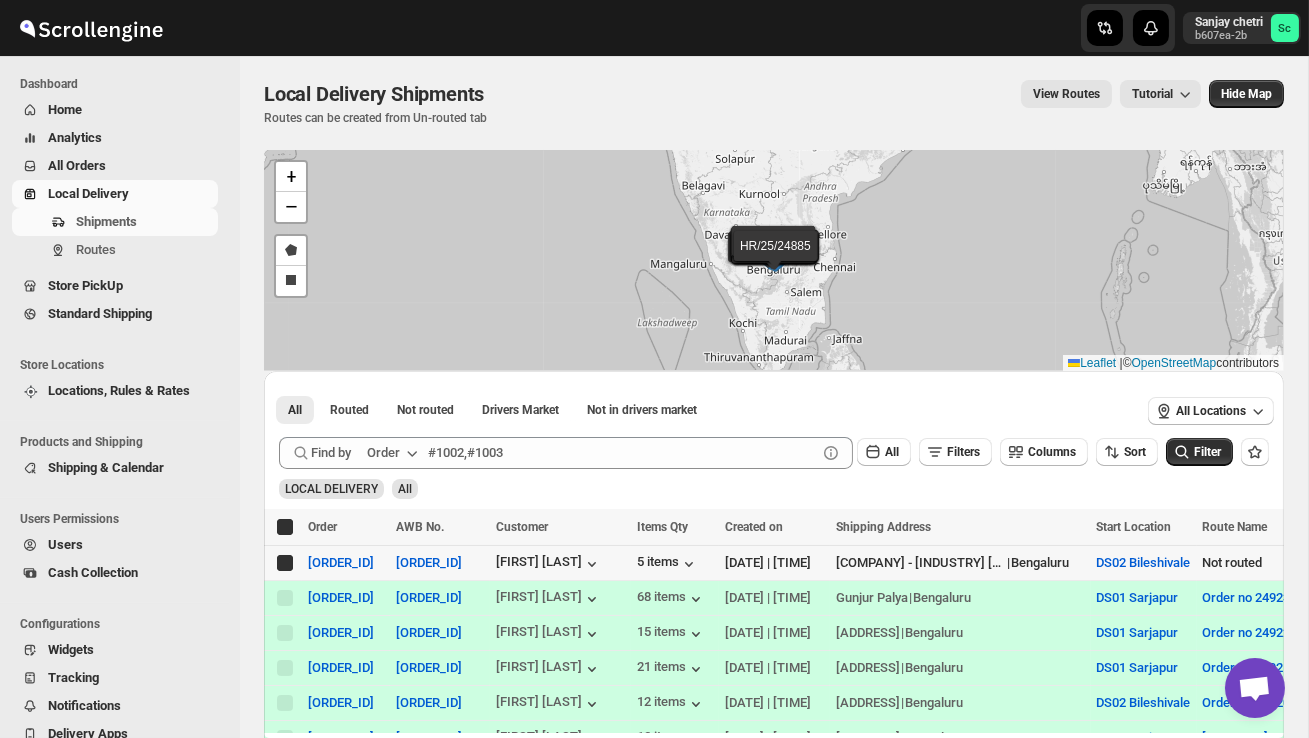 checkbox on "true" 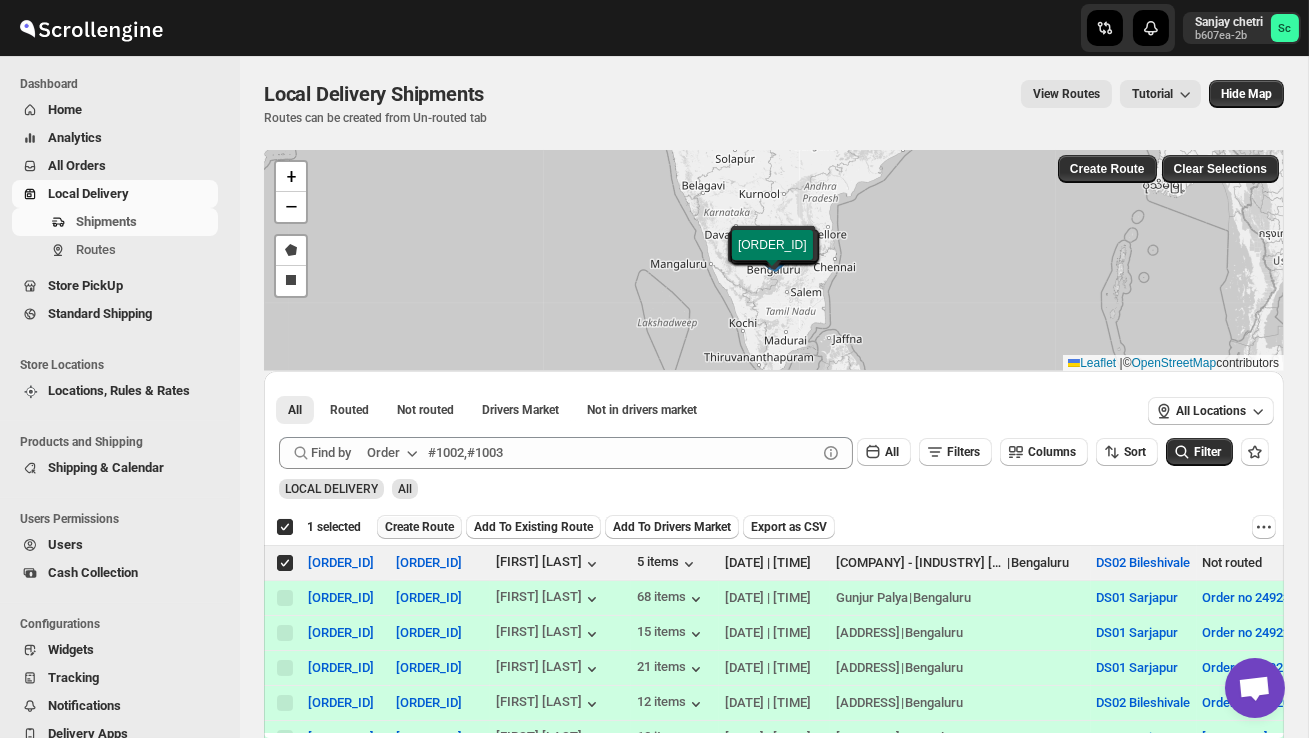 click on "Create Route" at bounding box center (419, 527) 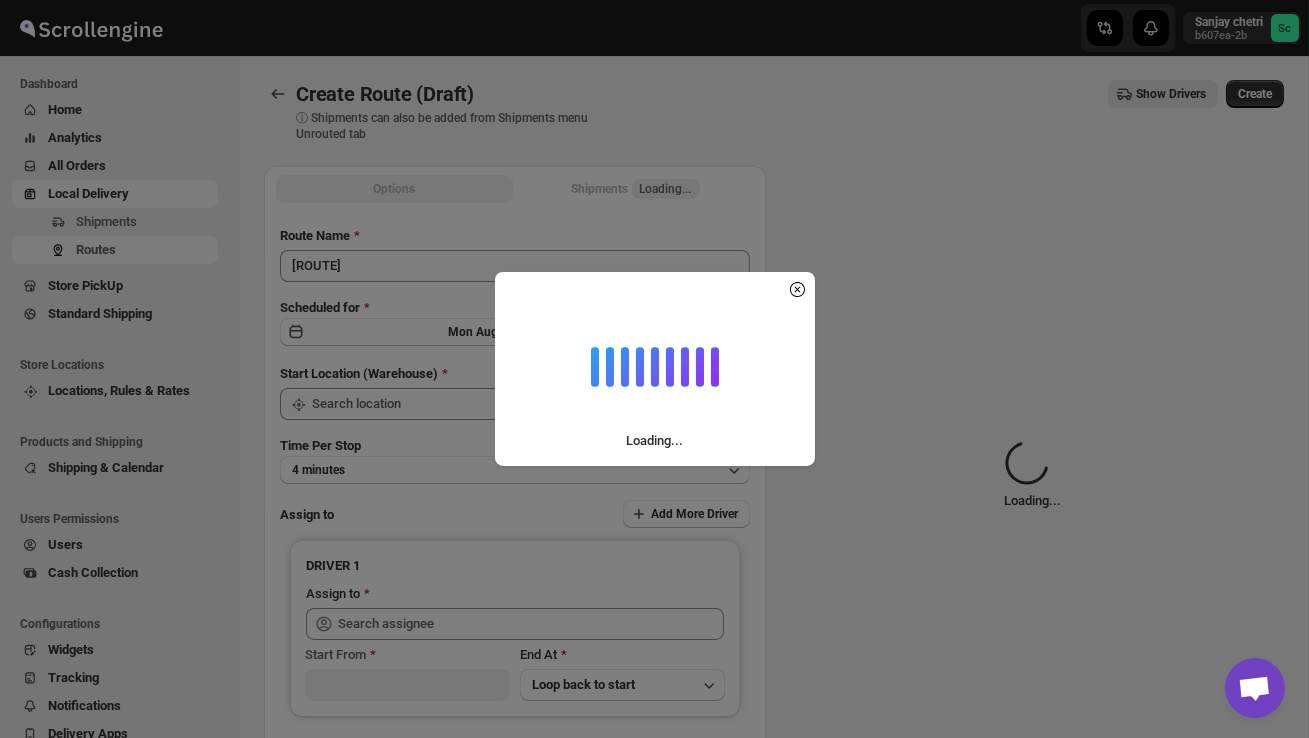 type on "DS02 Bileshivale" 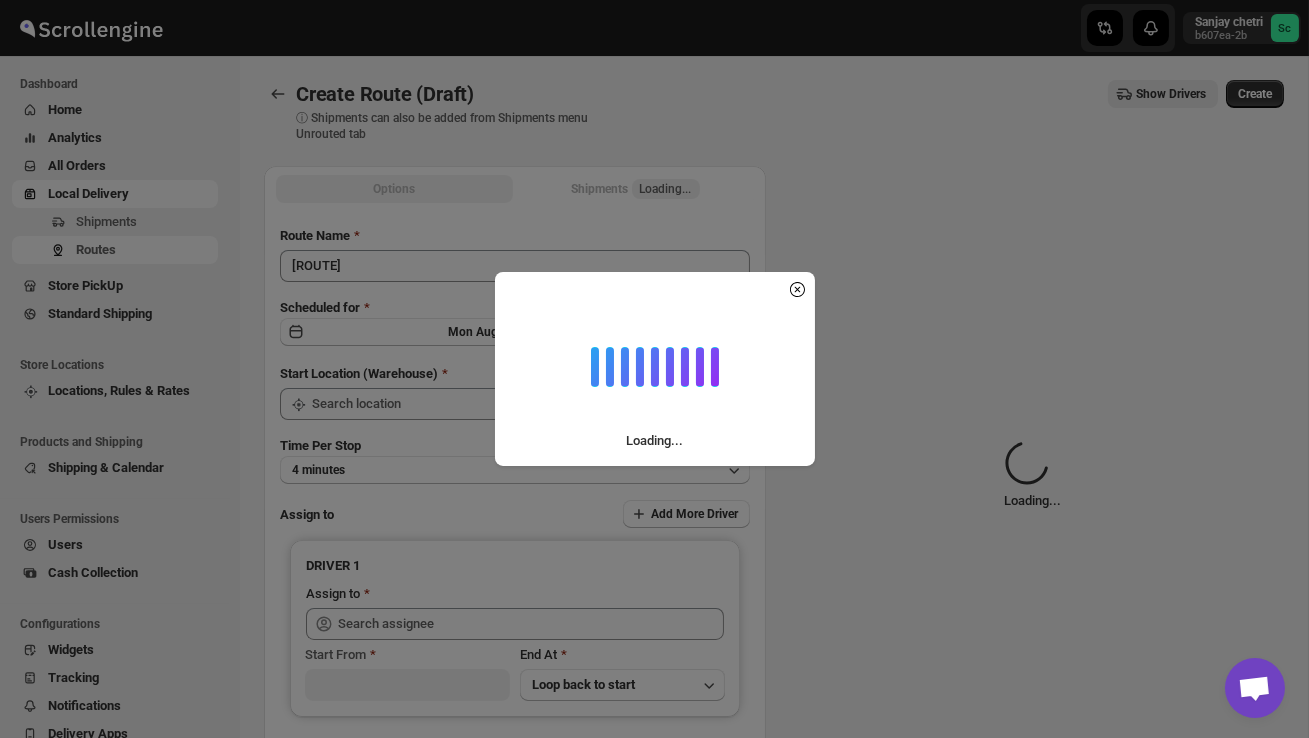 type on "DS02 Bileshivale" 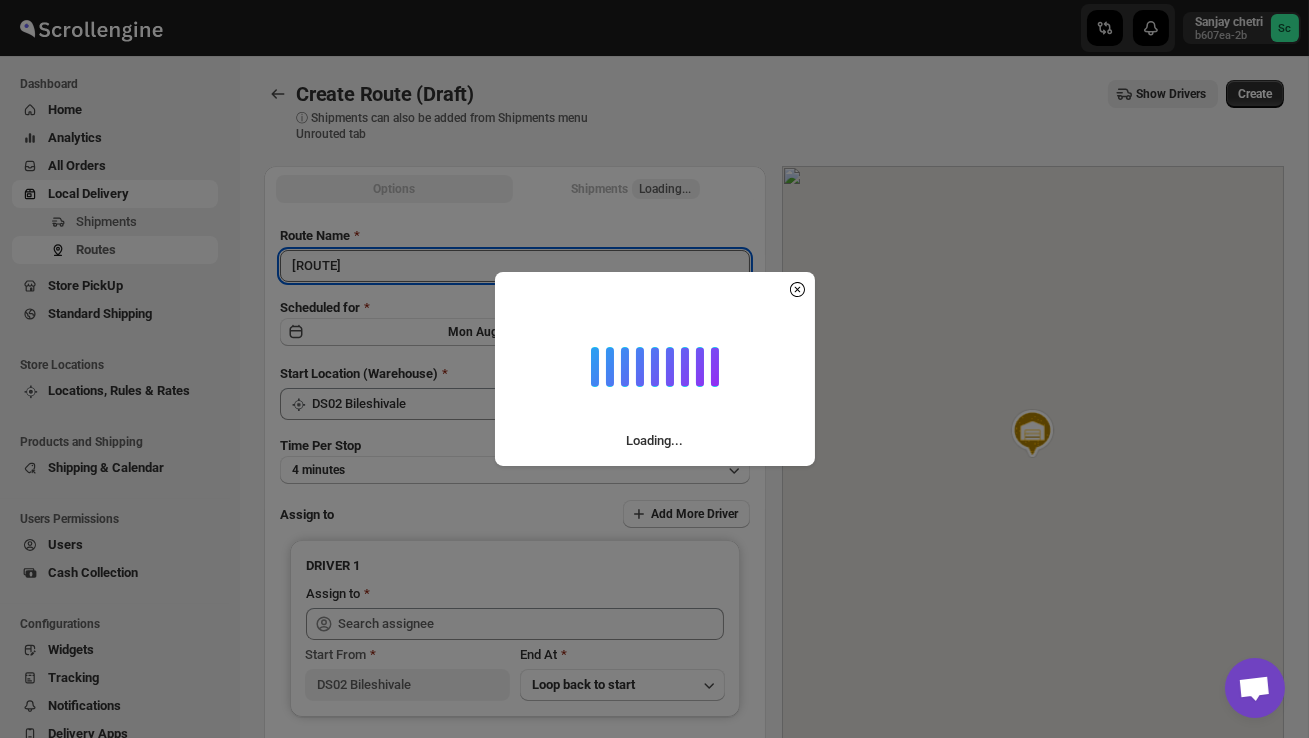 click on "[ROUTE]" at bounding box center (515, 266) 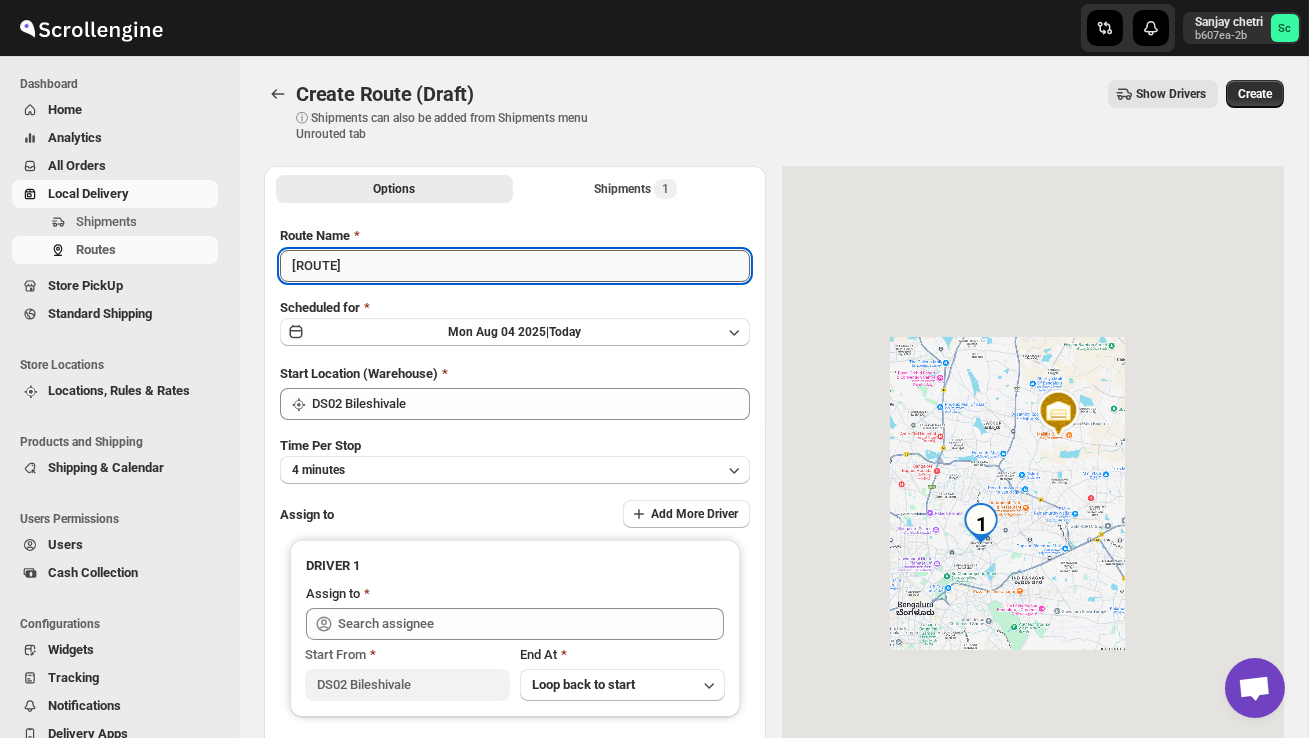 click on "[ROUTE]" at bounding box center [515, 266] 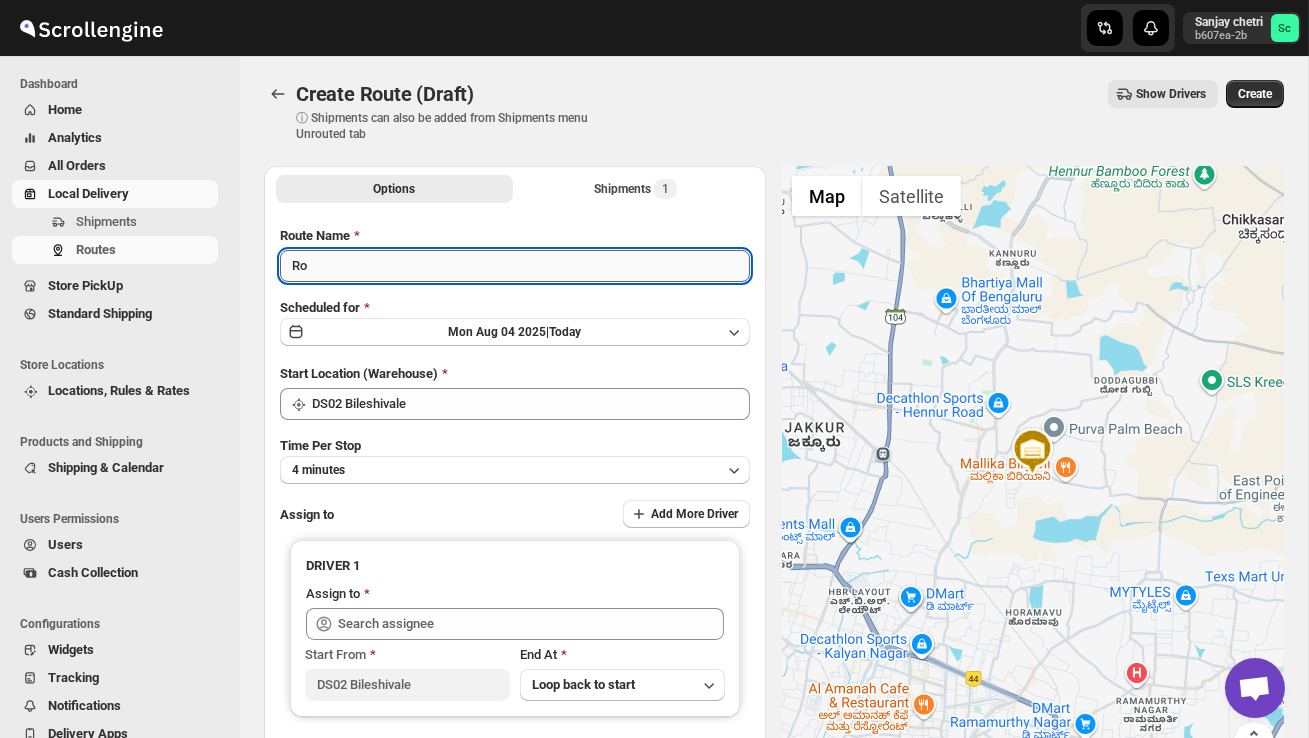type on "R" 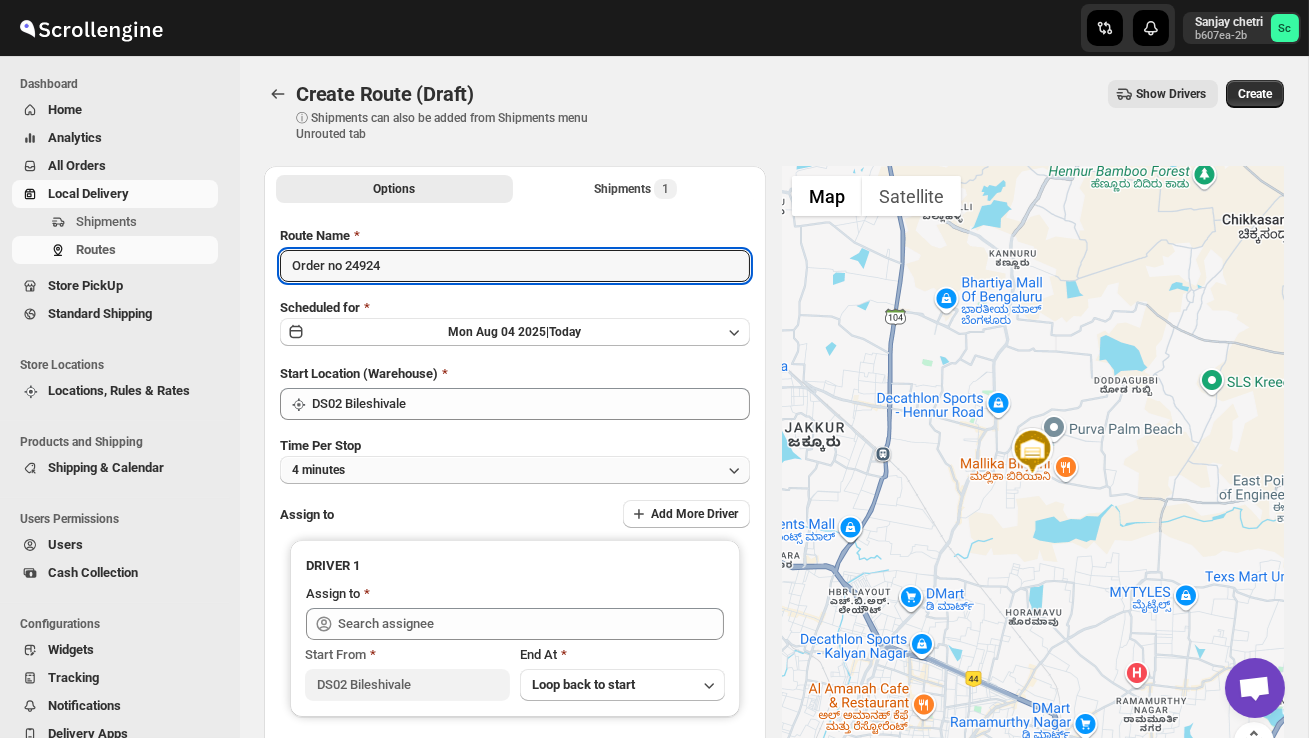 type on "Order no 24924" 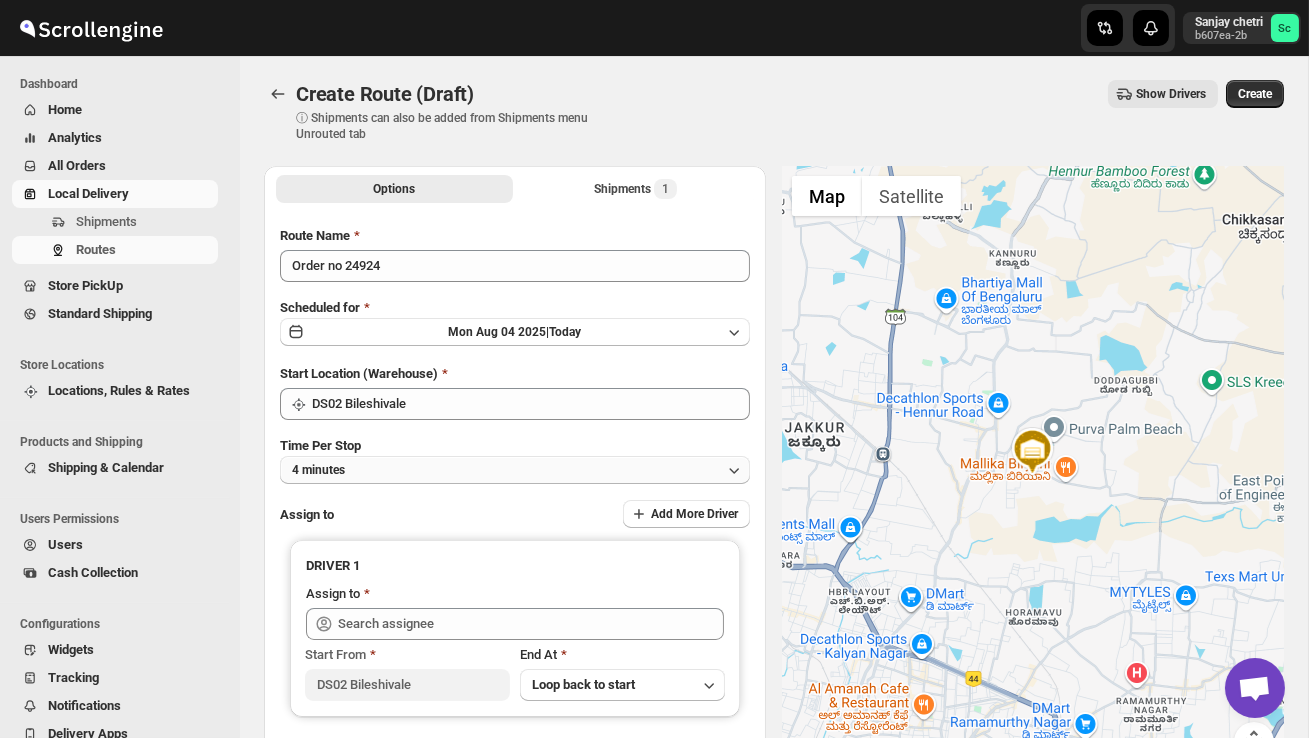 click on "4 minutes" at bounding box center [515, 470] 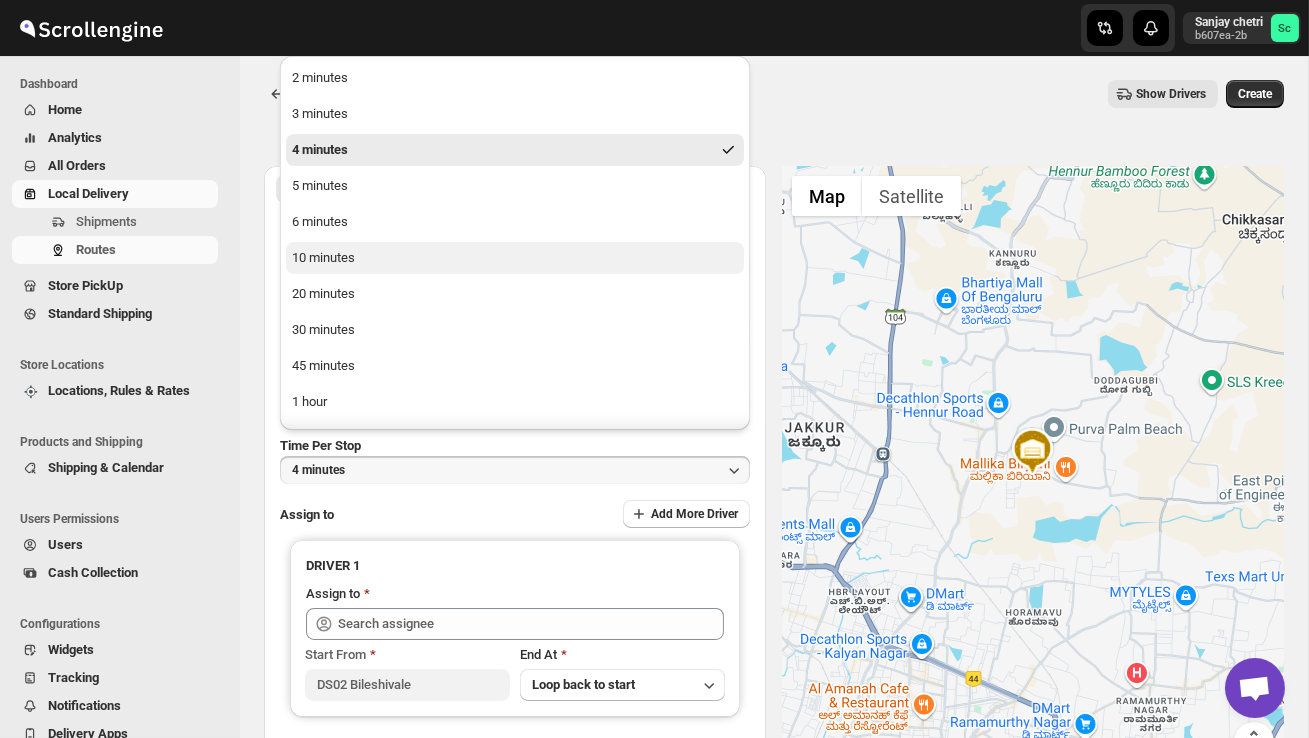 click on "10 minutes" at bounding box center (515, 258) 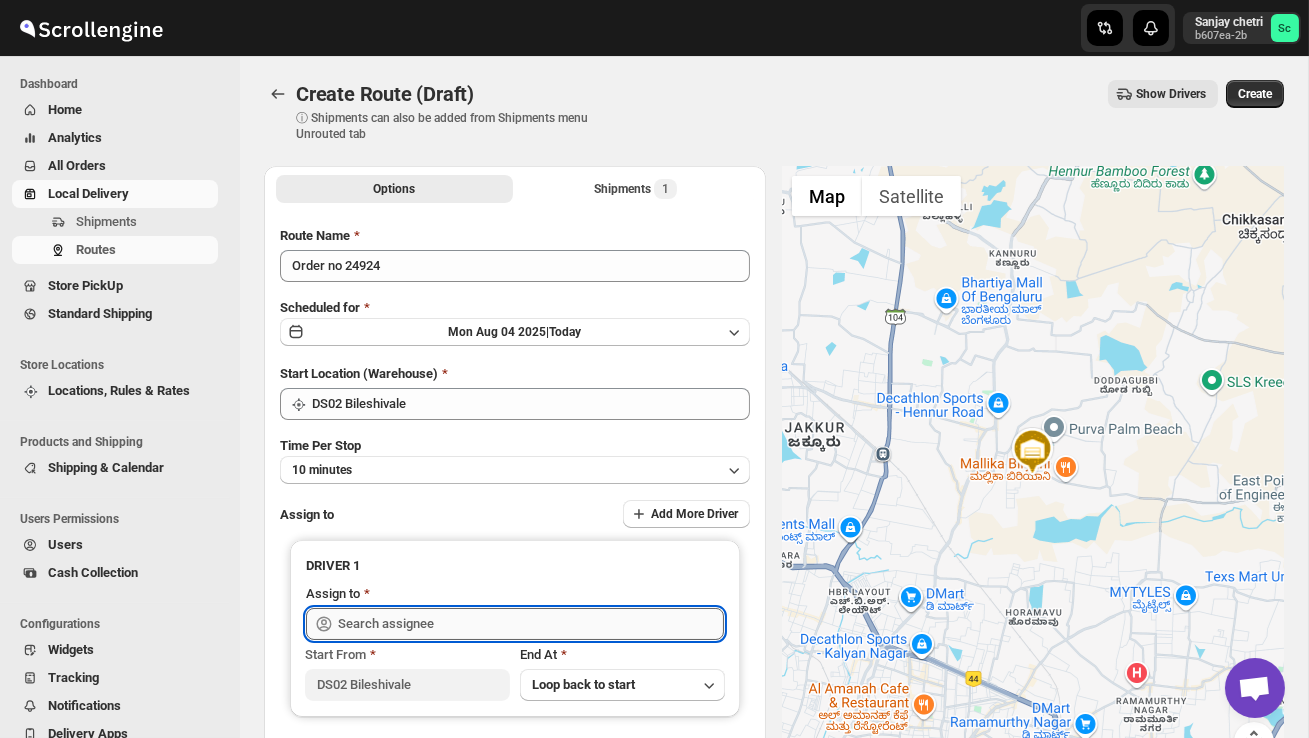 click at bounding box center (531, 624) 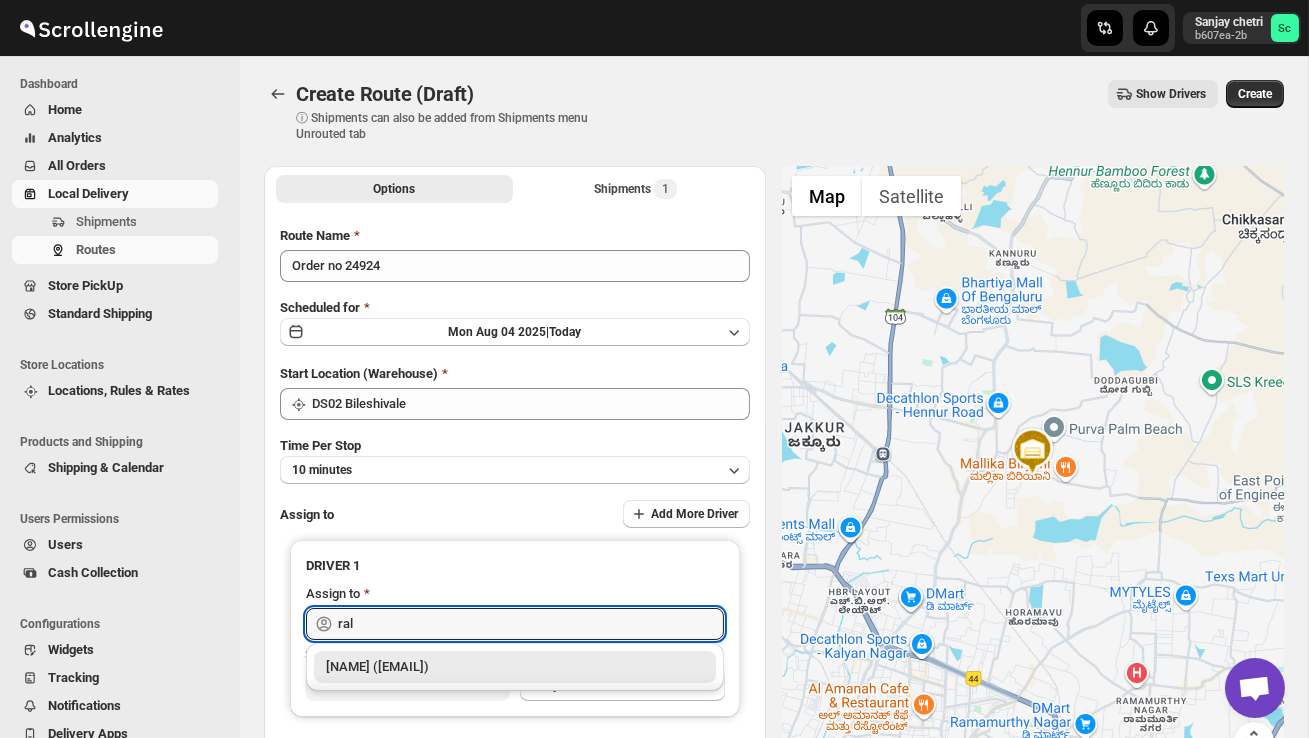 click on "[NAME] ([EMAIL])" at bounding box center [515, 667] 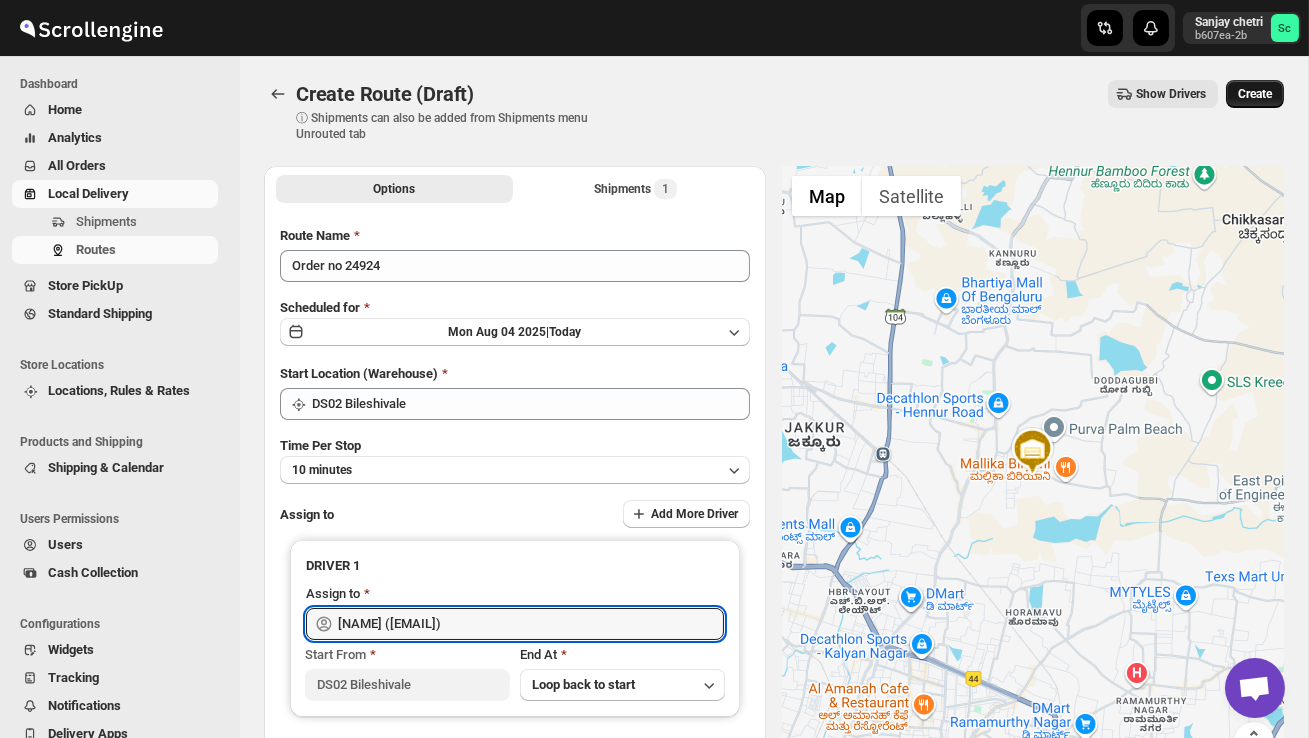 type on "[NAME] ([EMAIL])" 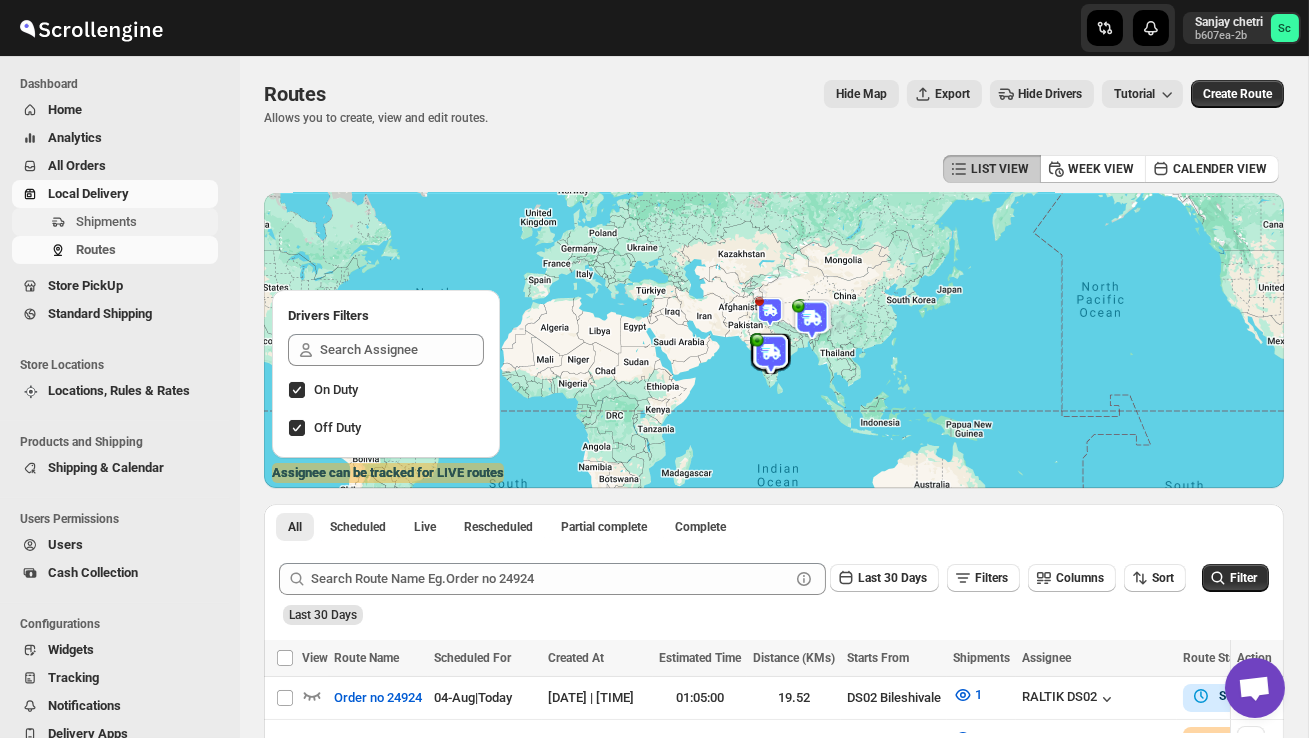 click on "Shipments" at bounding box center [106, 221] 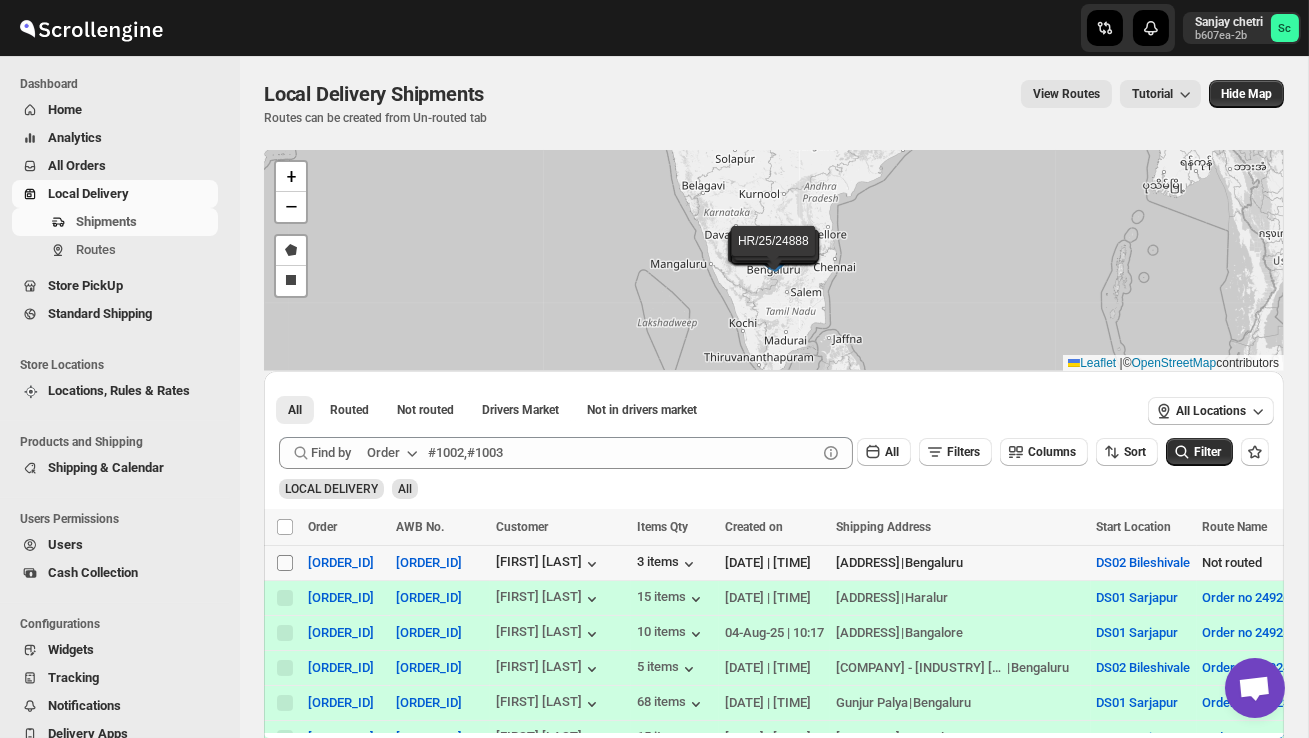 click on "Select shipment" at bounding box center (285, 563) 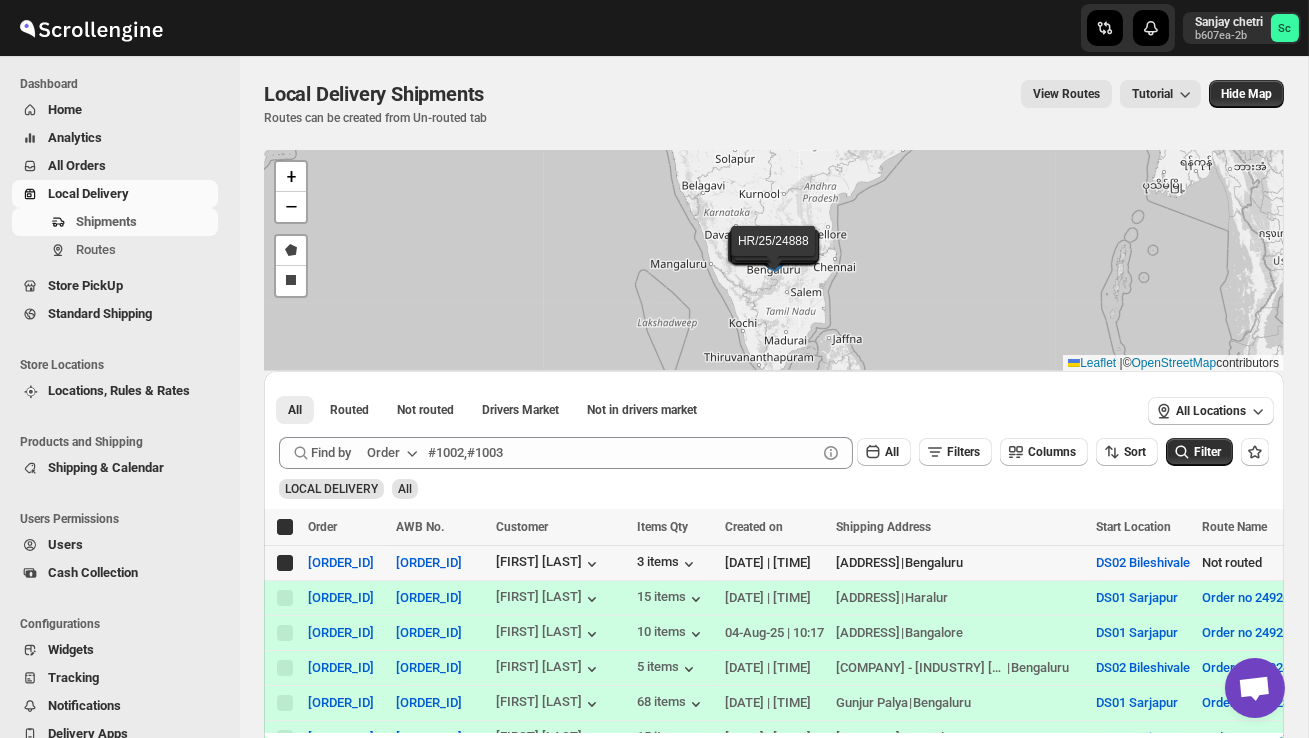 checkbox on "true" 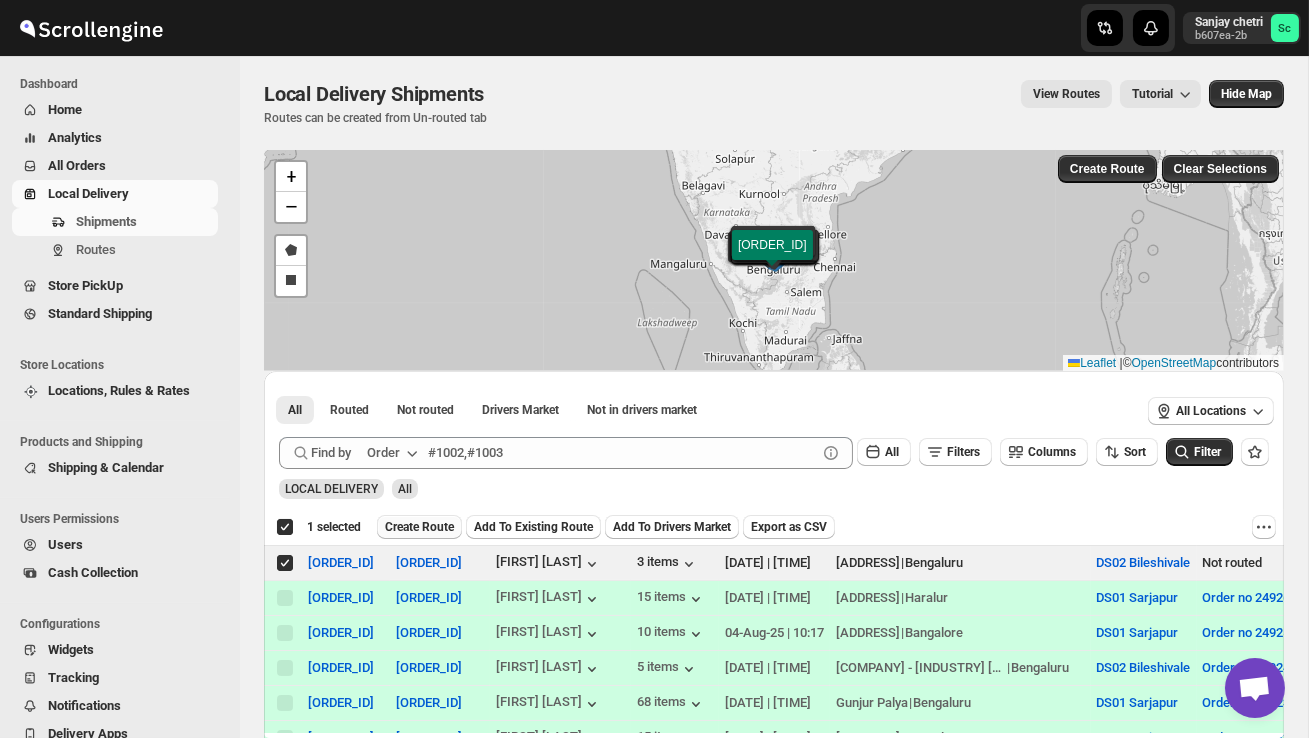 click on "Create Route" at bounding box center (419, 527) 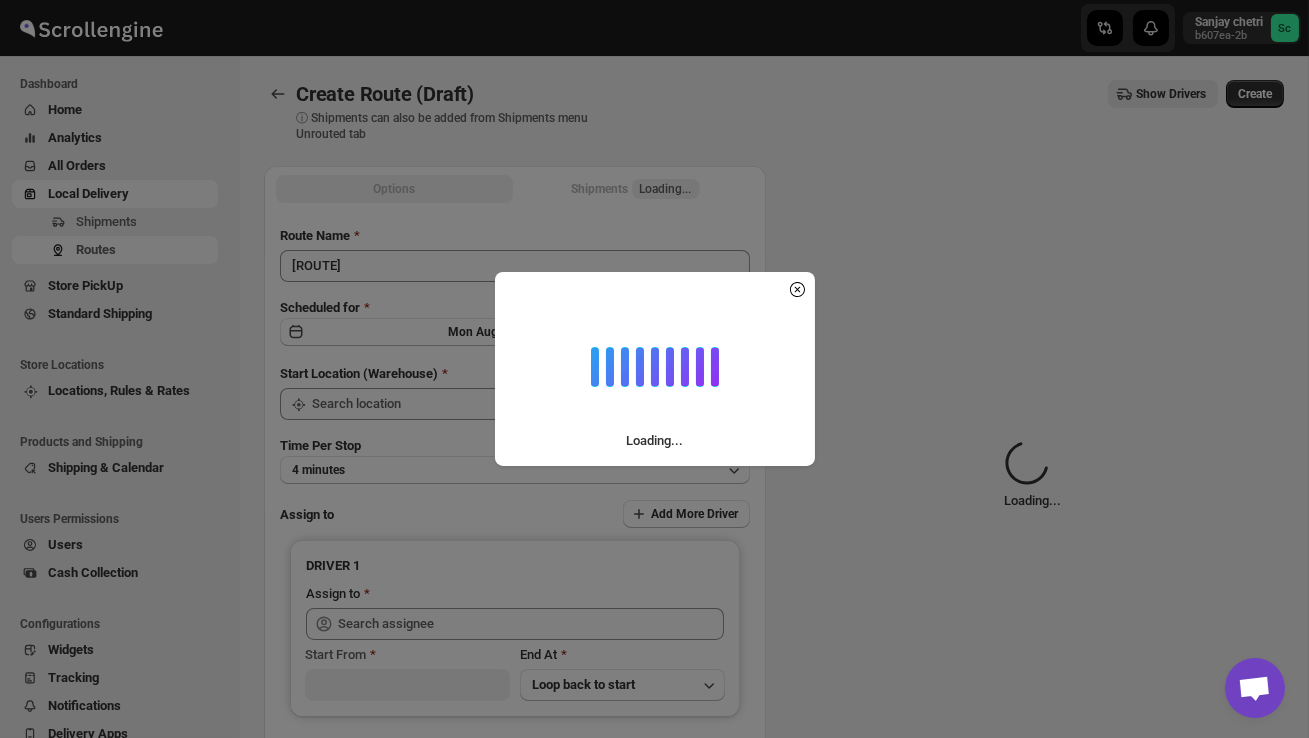 type on "DS02 Bileshivale" 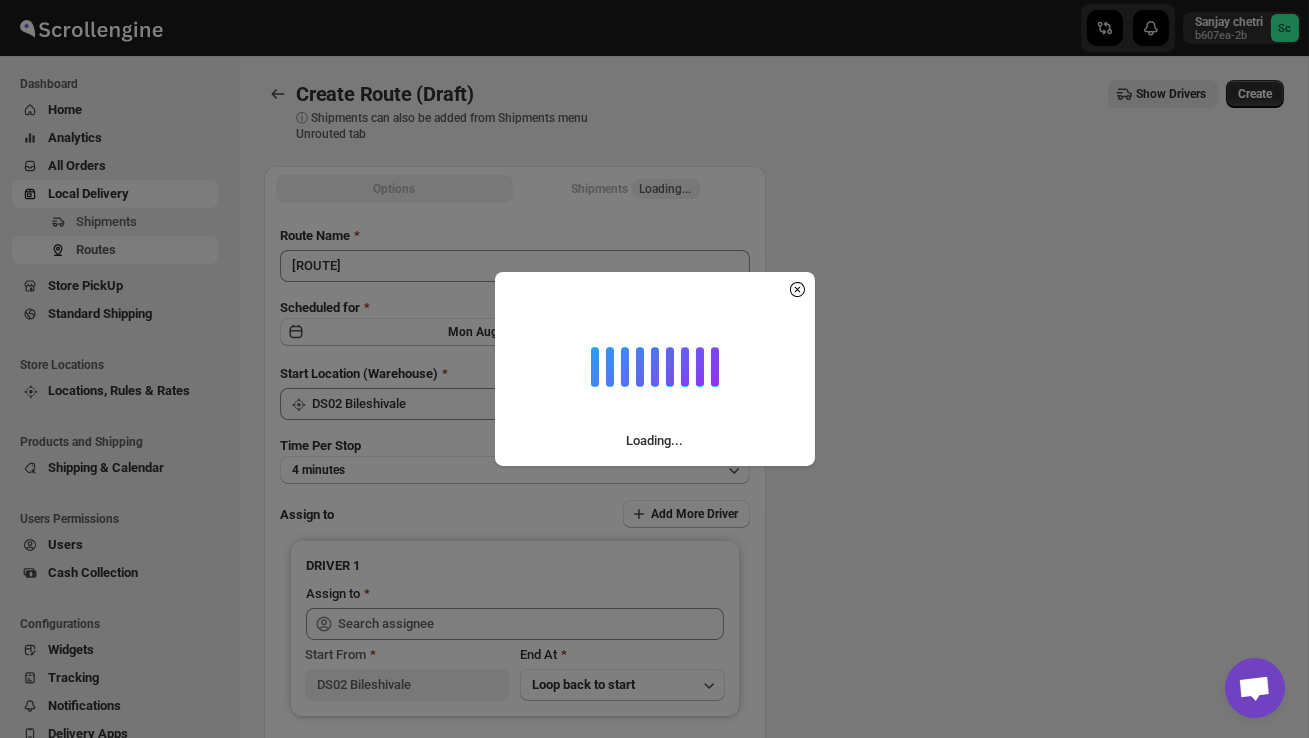 type on "DS02 Bileshivale" 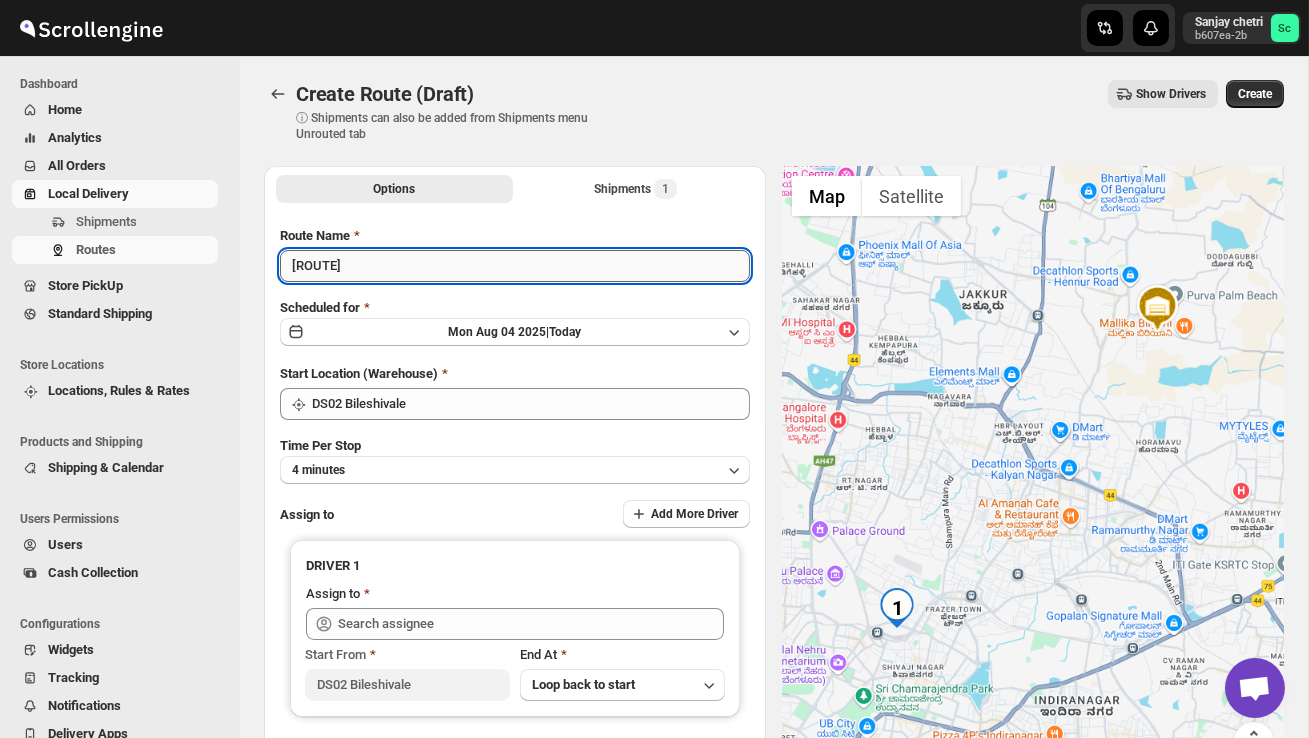 click on "[ROUTE]" at bounding box center [515, 266] 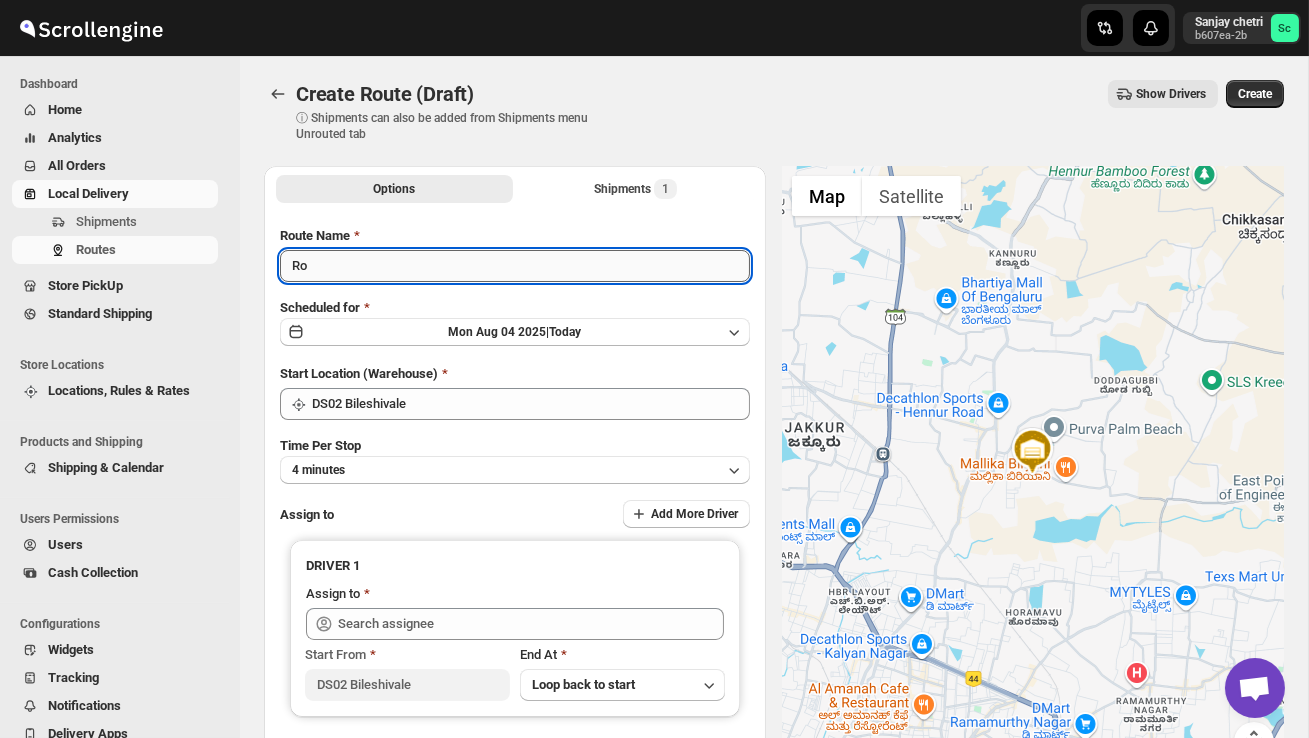 type on "R" 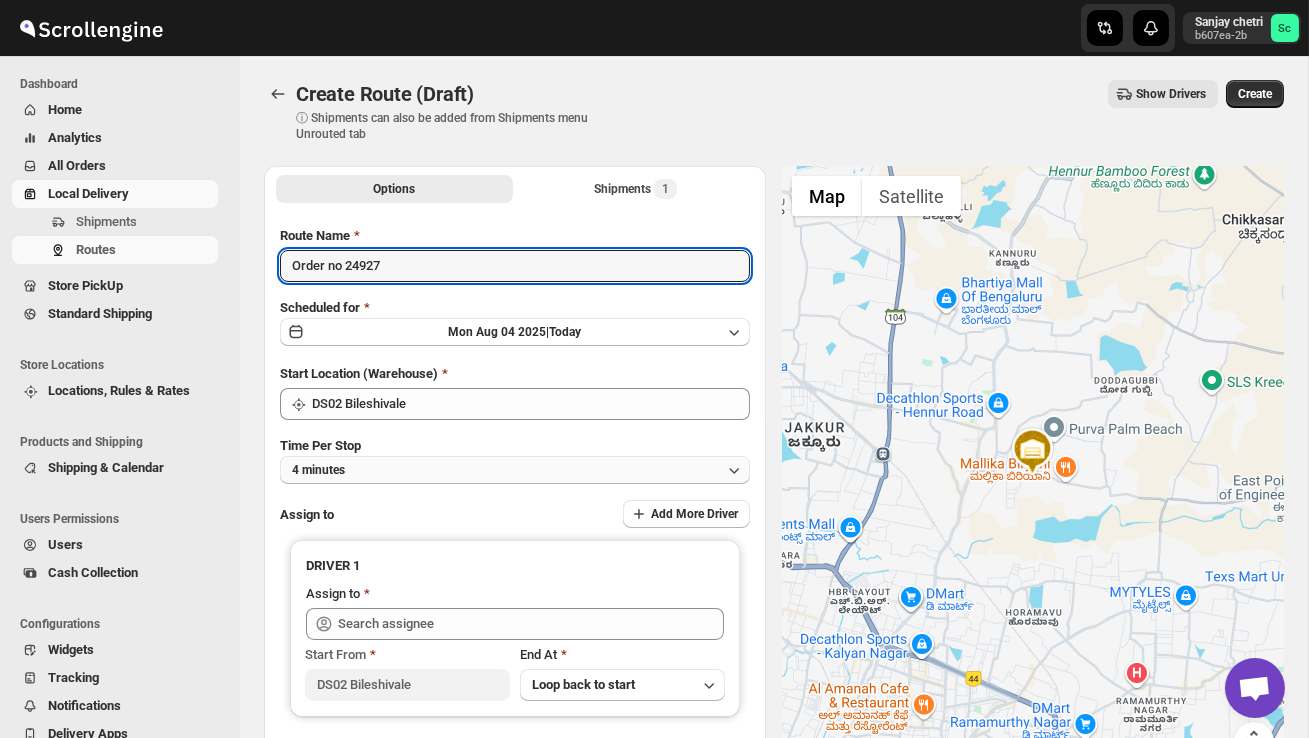 type on "Order no 24927" 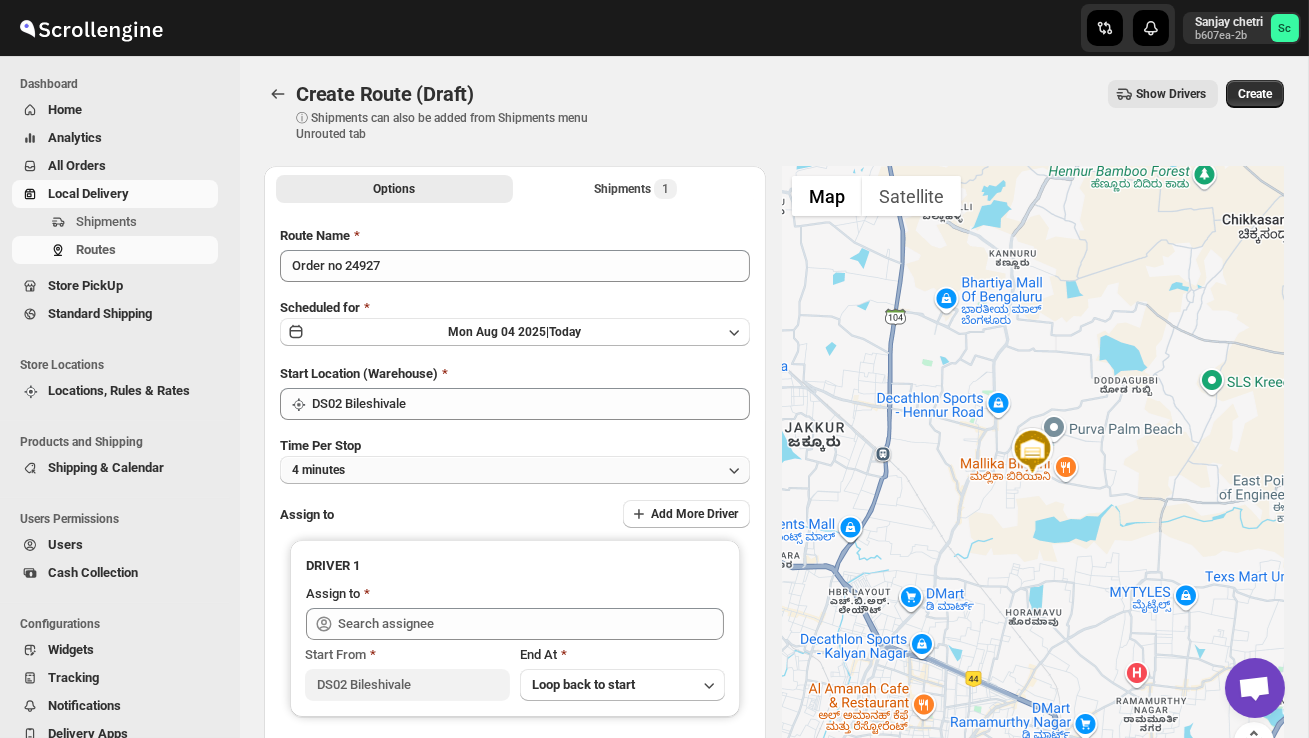 click on "4 minutes" at bounding box center [515, 470] 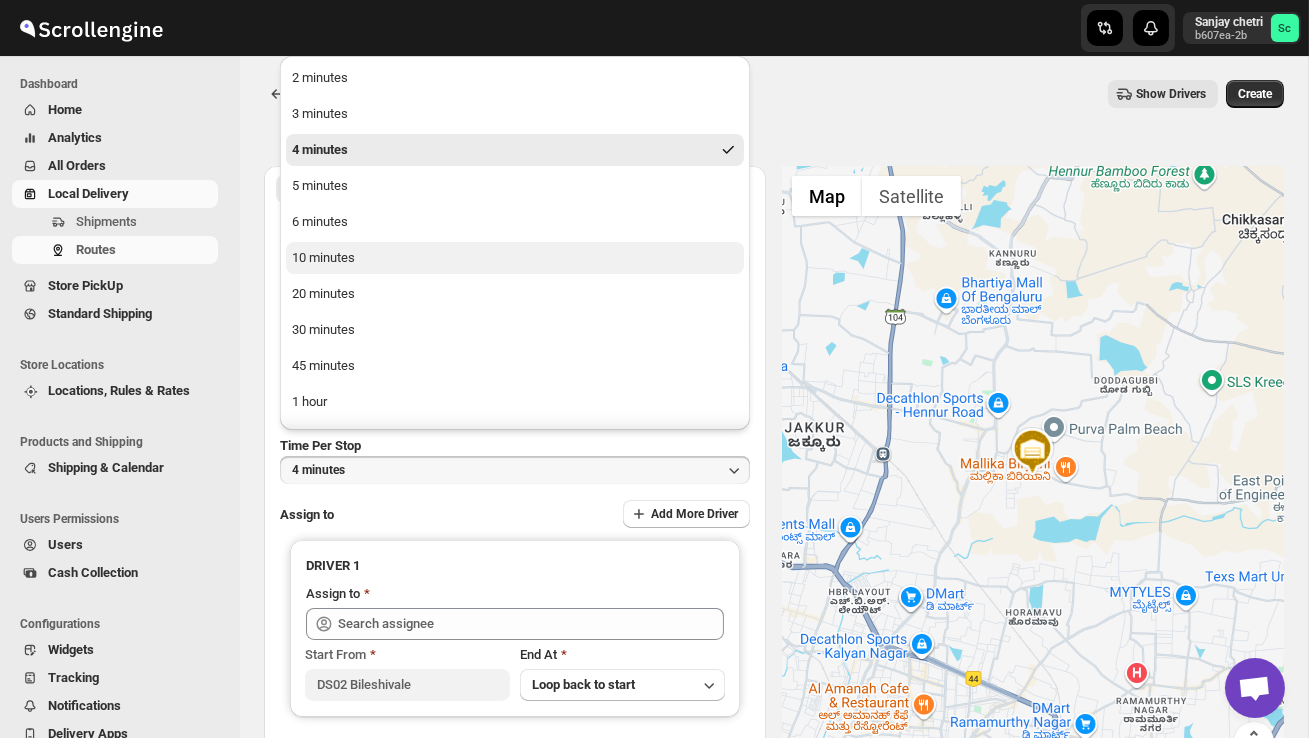 click on "10 minutes" at bounding box center (515, 258) 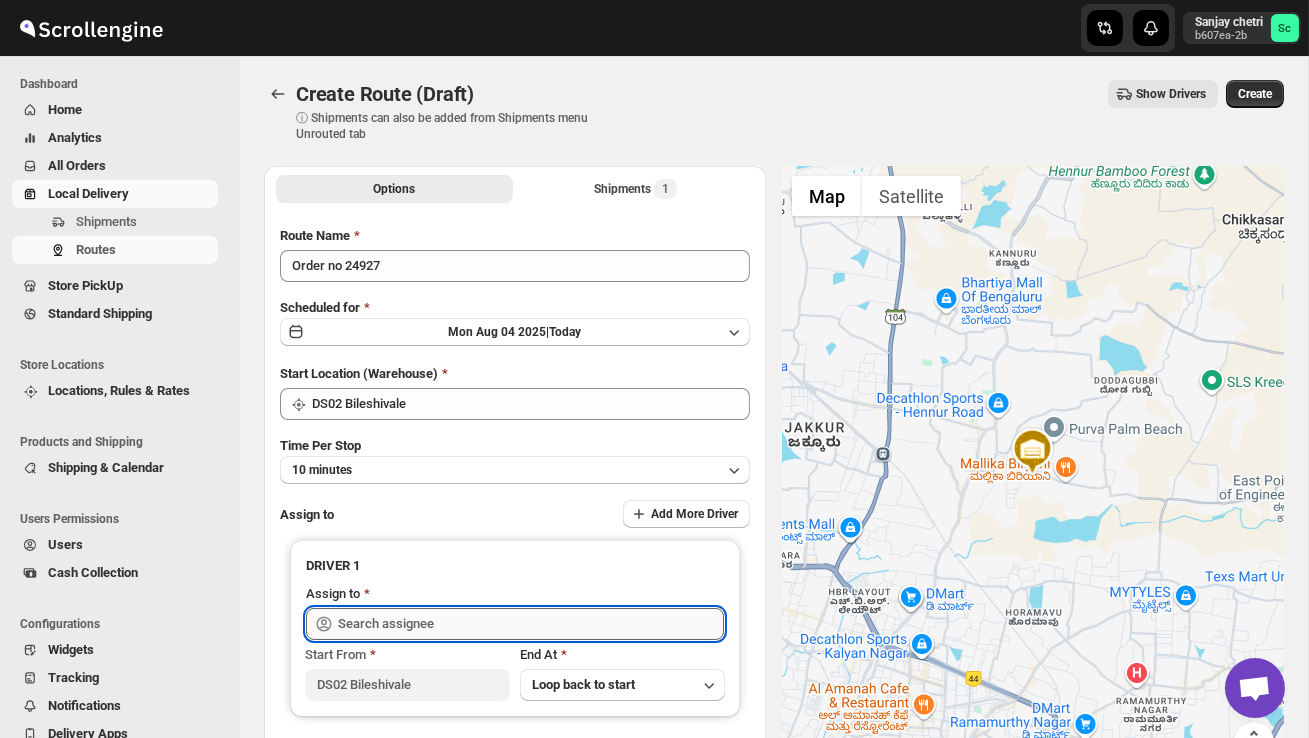 click at bounding box center (531, 624) 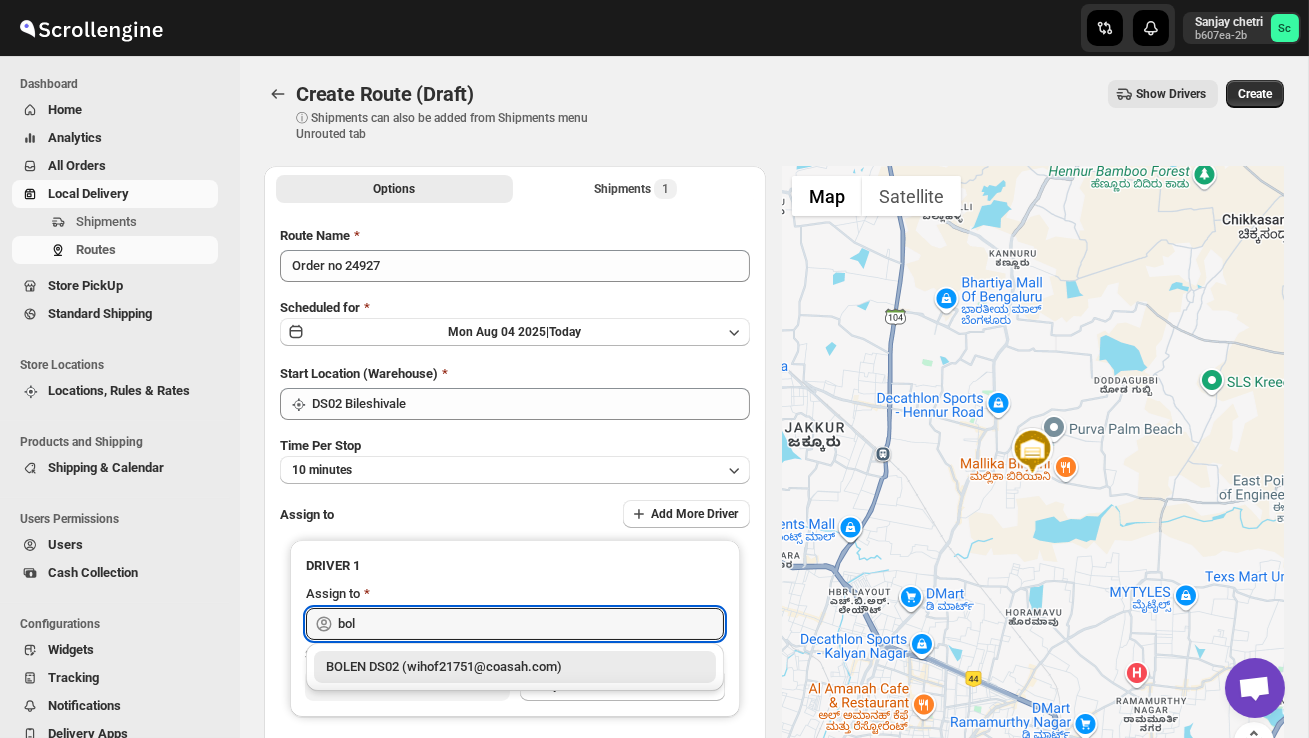 click on "BOLEN DS02 (wihof21751@coasah.com)" at bounding box center [515, 667] 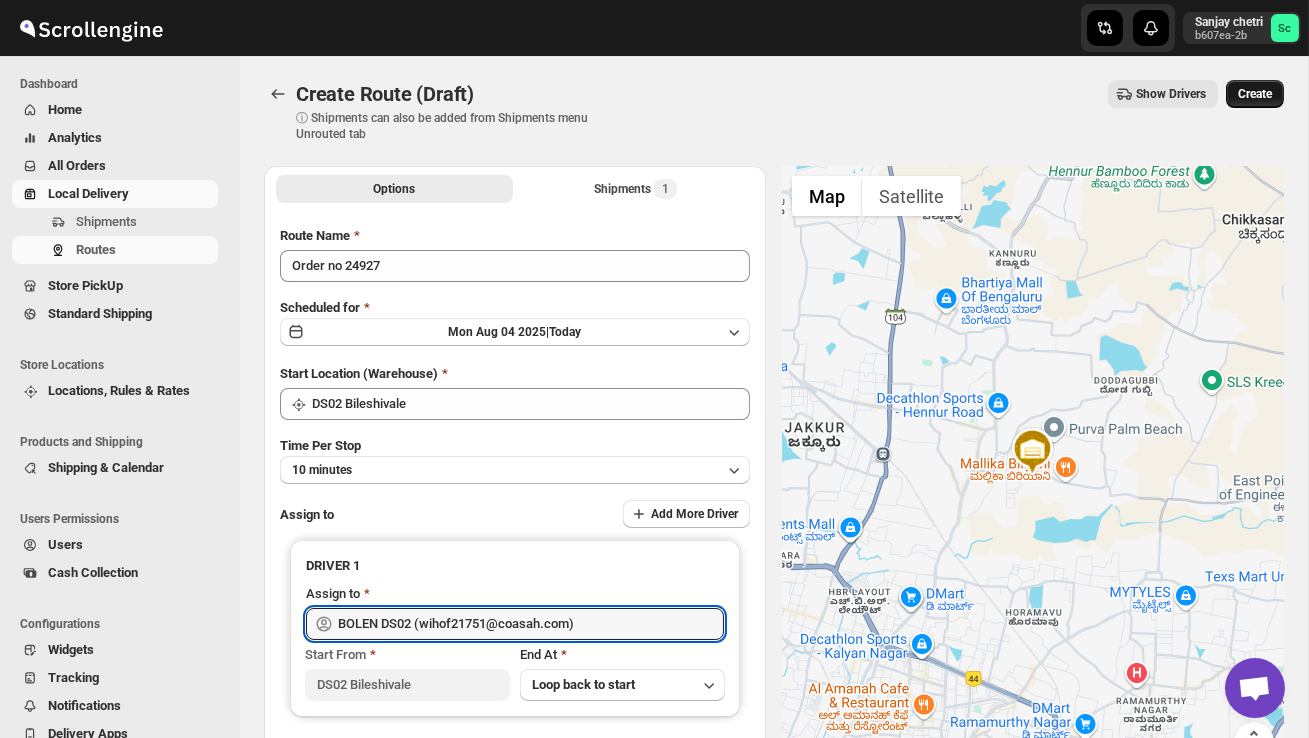 type on "BOLEN DS02 (wihof21751@coasah.com)" 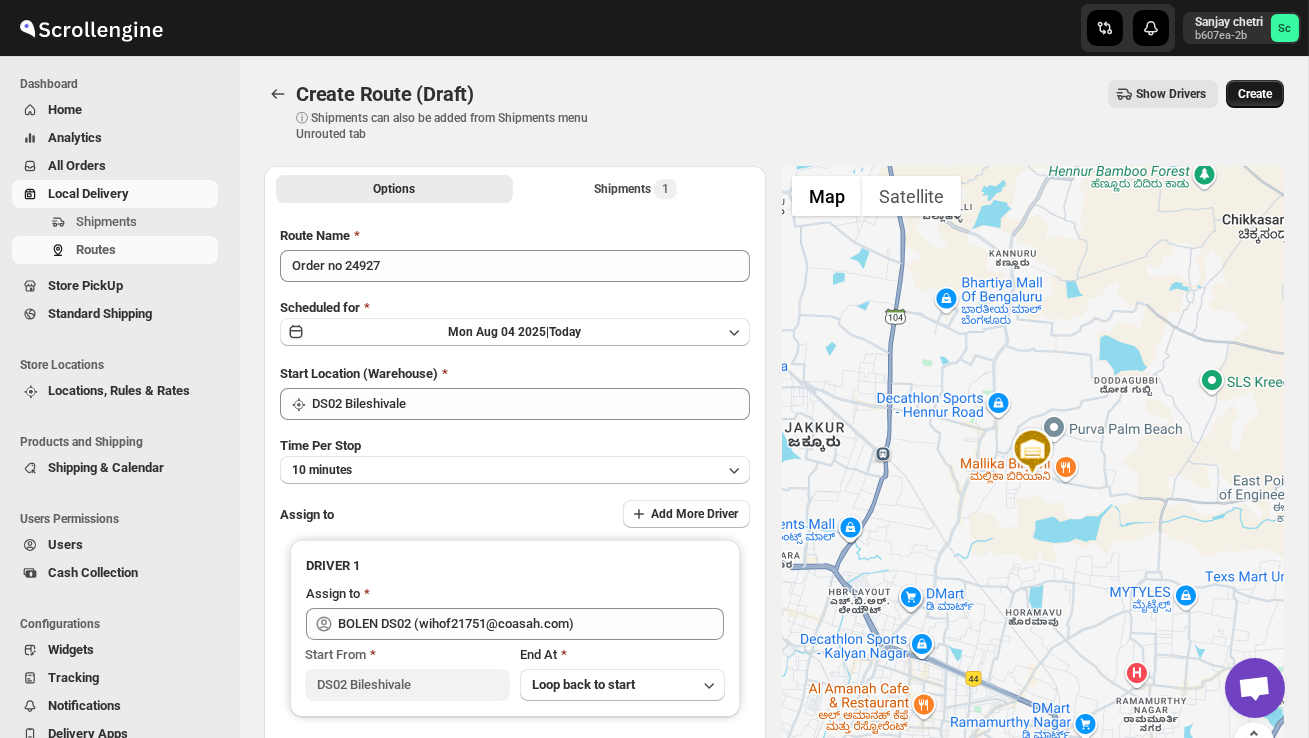 click on "Create" at bounding box center [1255, 94] 